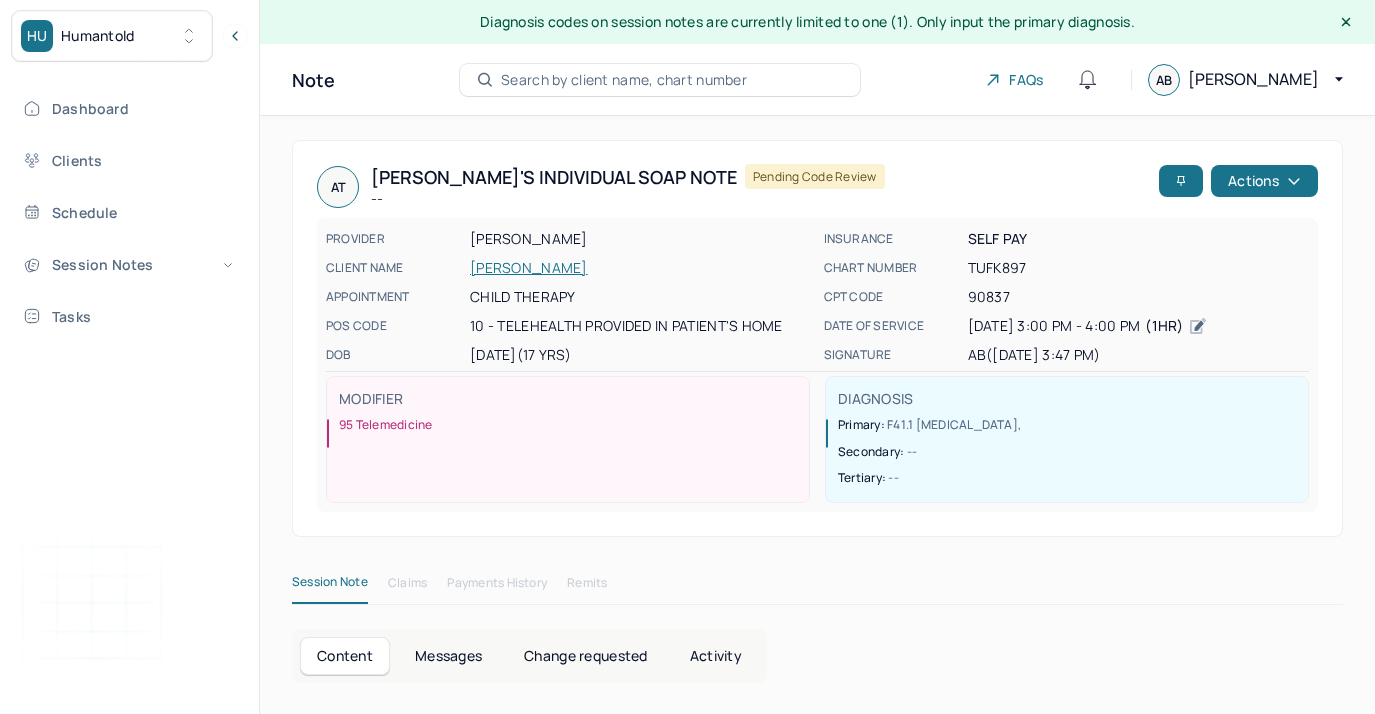 scroll, scrollTop: 36, scrollLeft: 0, axis: vertical 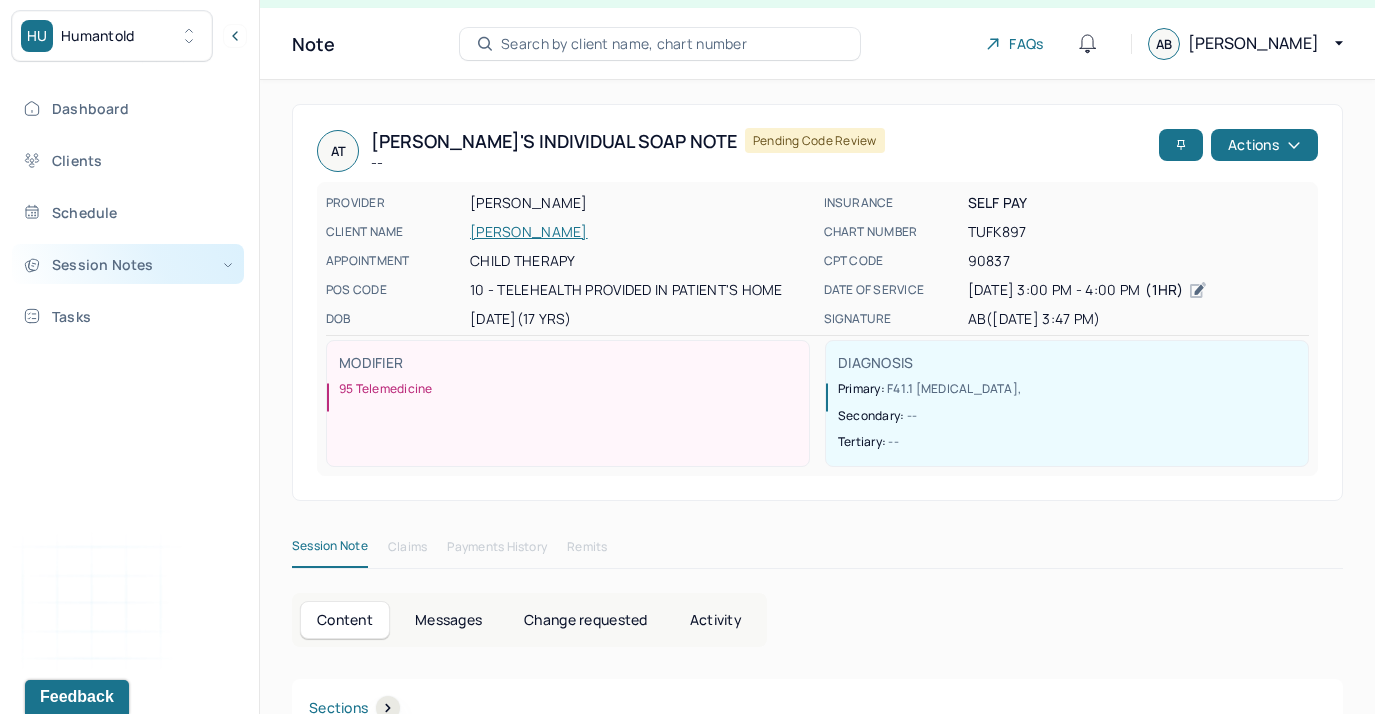 click on "Session Notes" at bounding box center (128, 264) 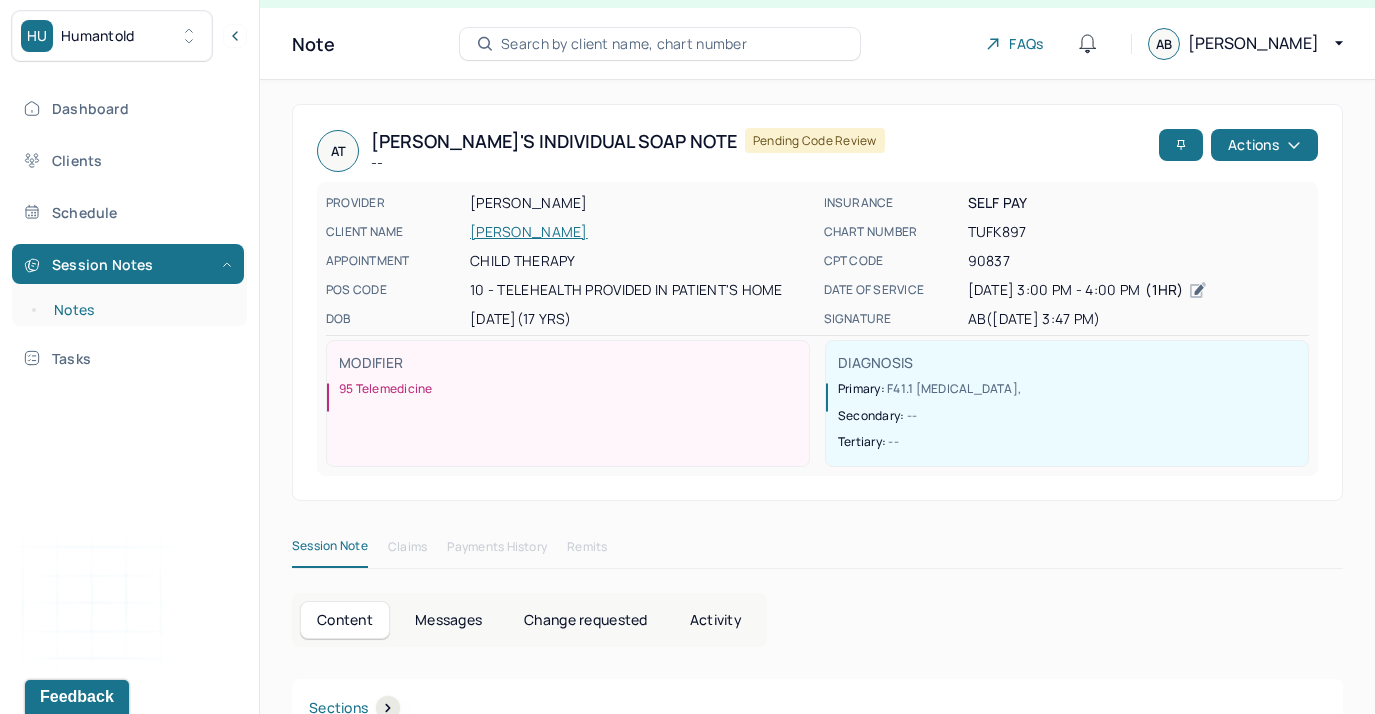 click on "Notes" at bounding box center (139, 310) 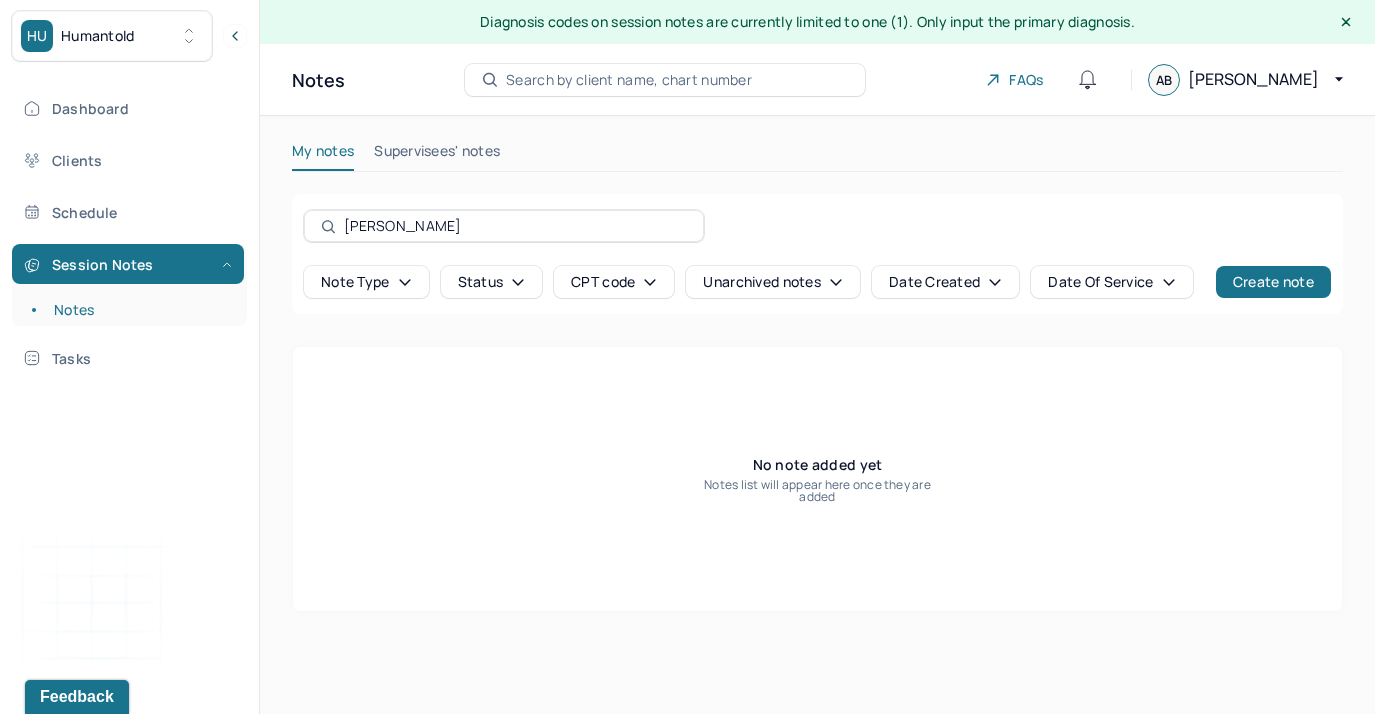 scroll, scrollTop: 0, scrollLeft: 0, axis: both 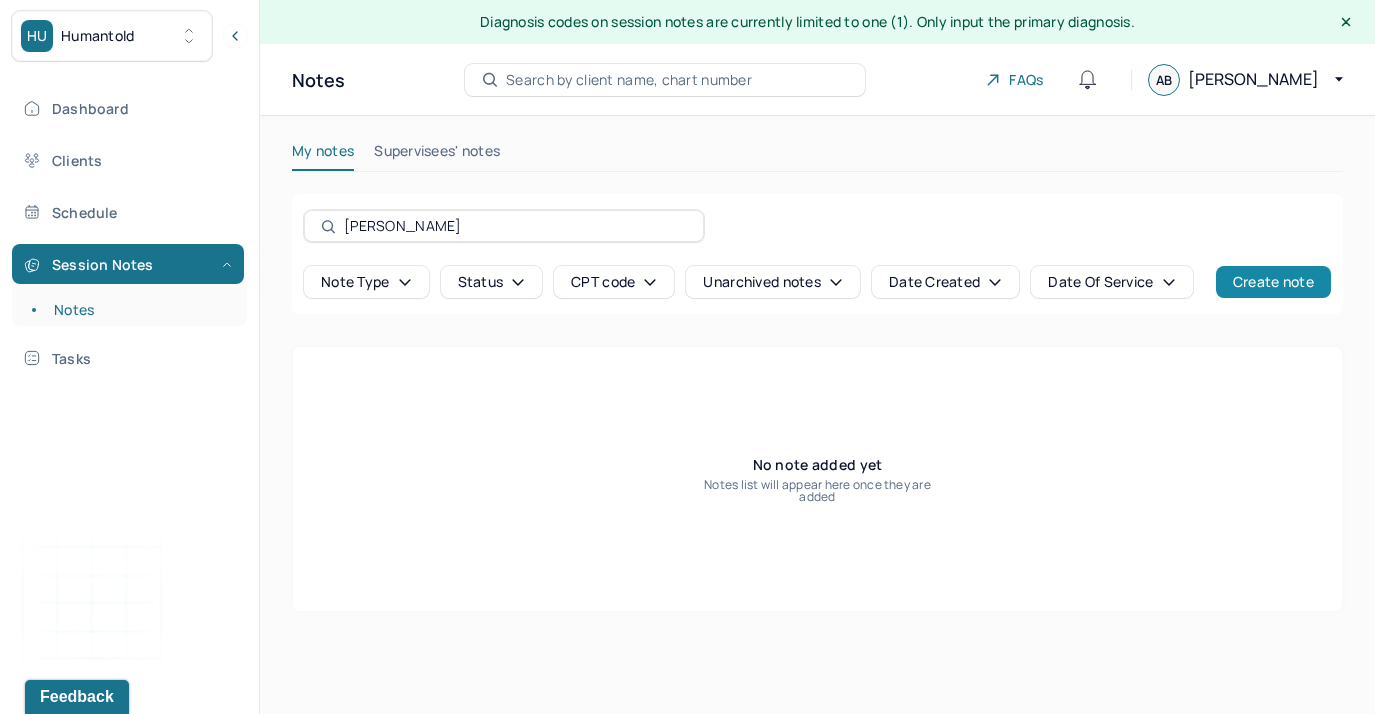 click on "Create note" at bounding box center (1273, 282) 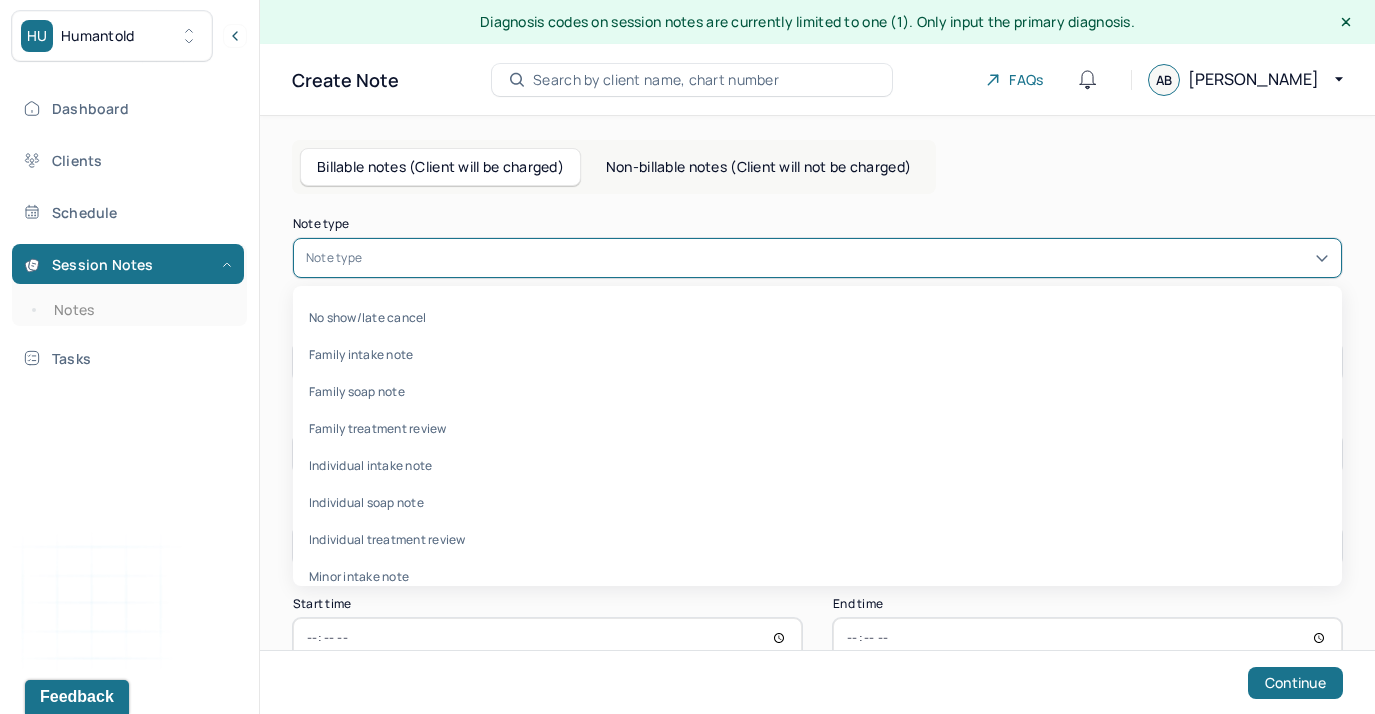 click at bounding box center (847, 258) 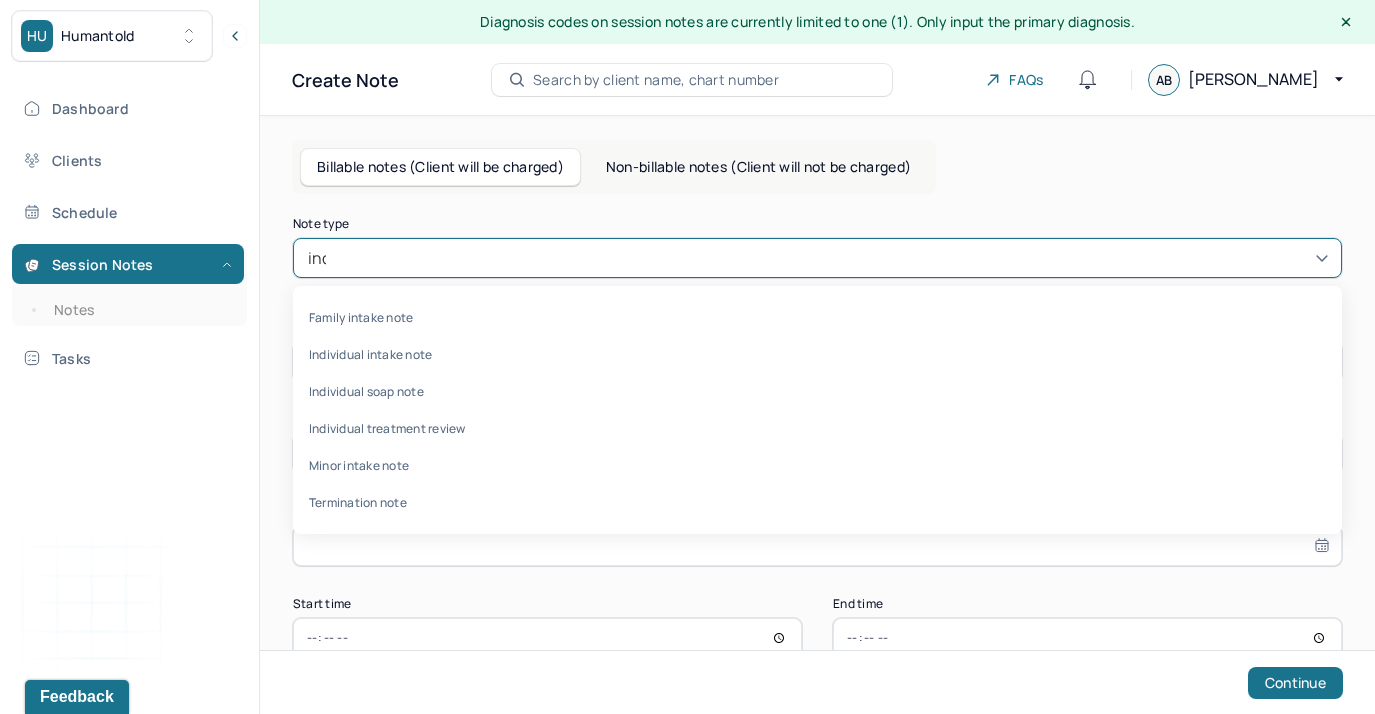 type on "indi" 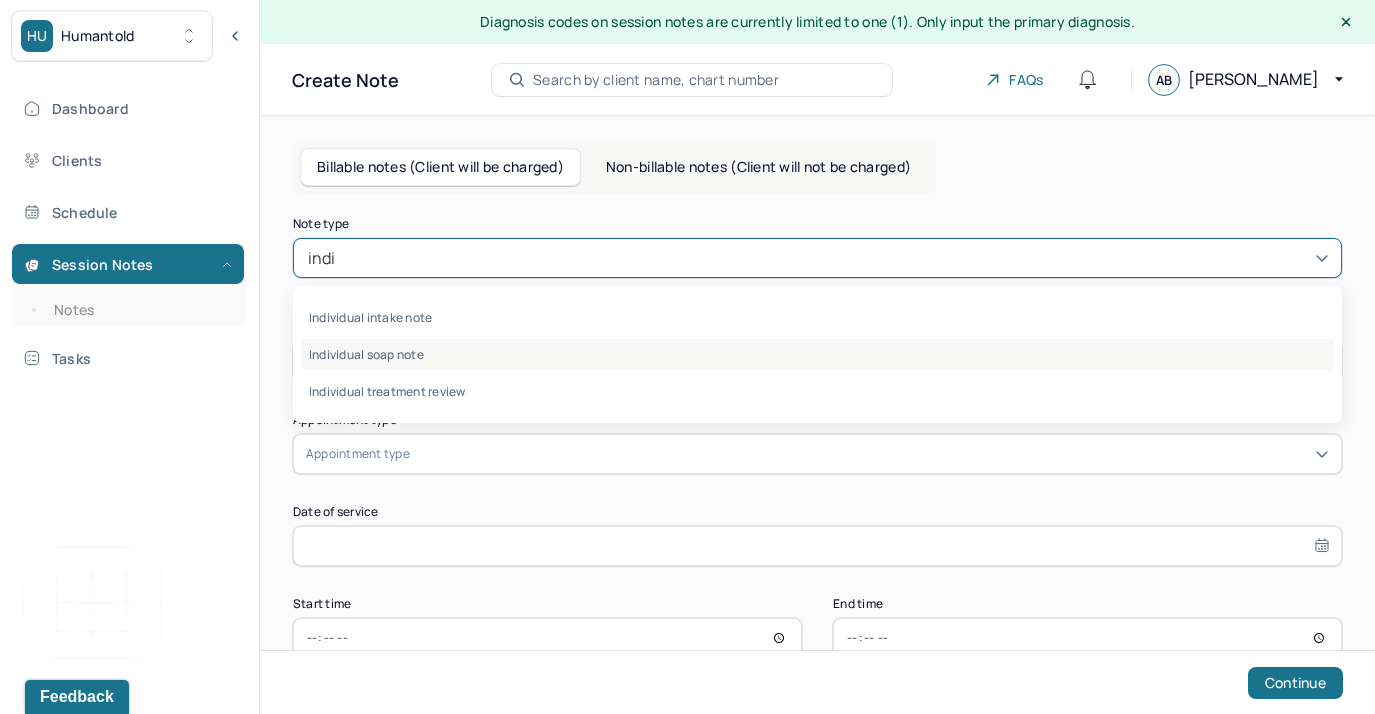 click on "Individual soap note" at bounding box center (817, 354) 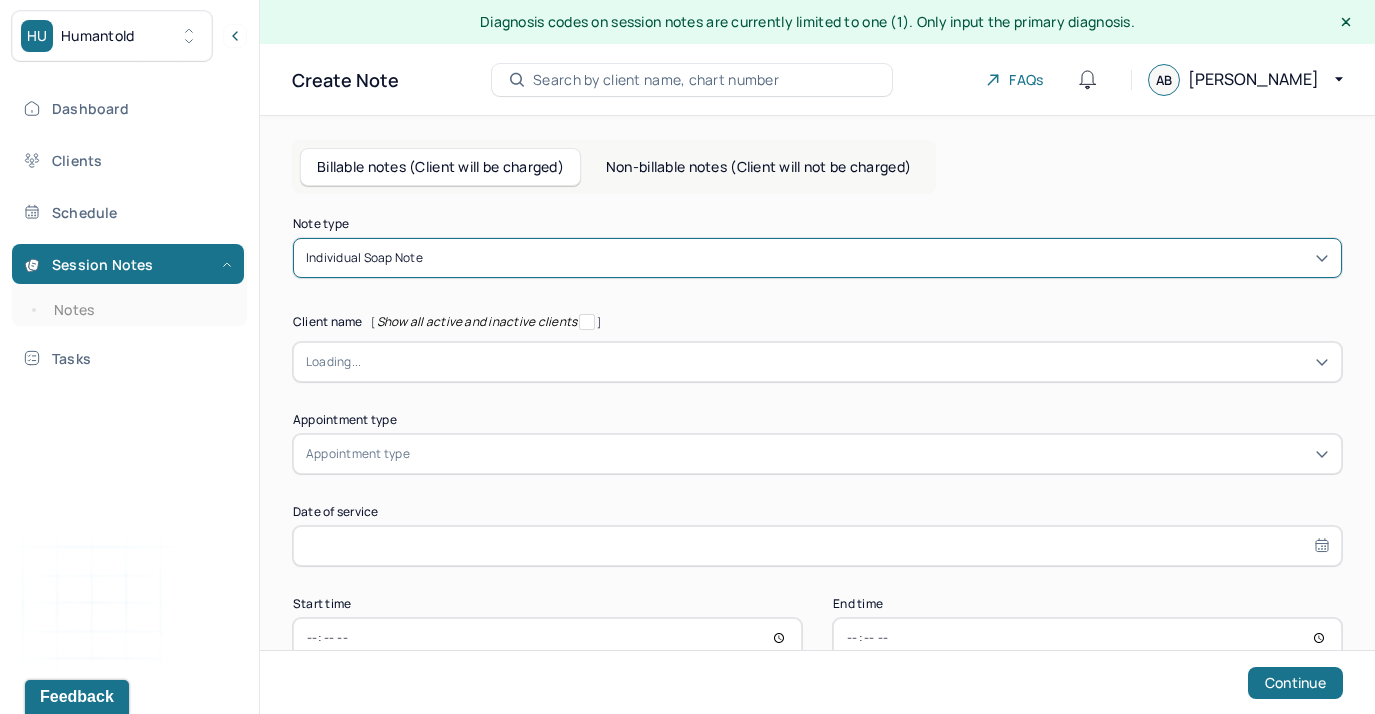 click at bounding box center (845, 362) 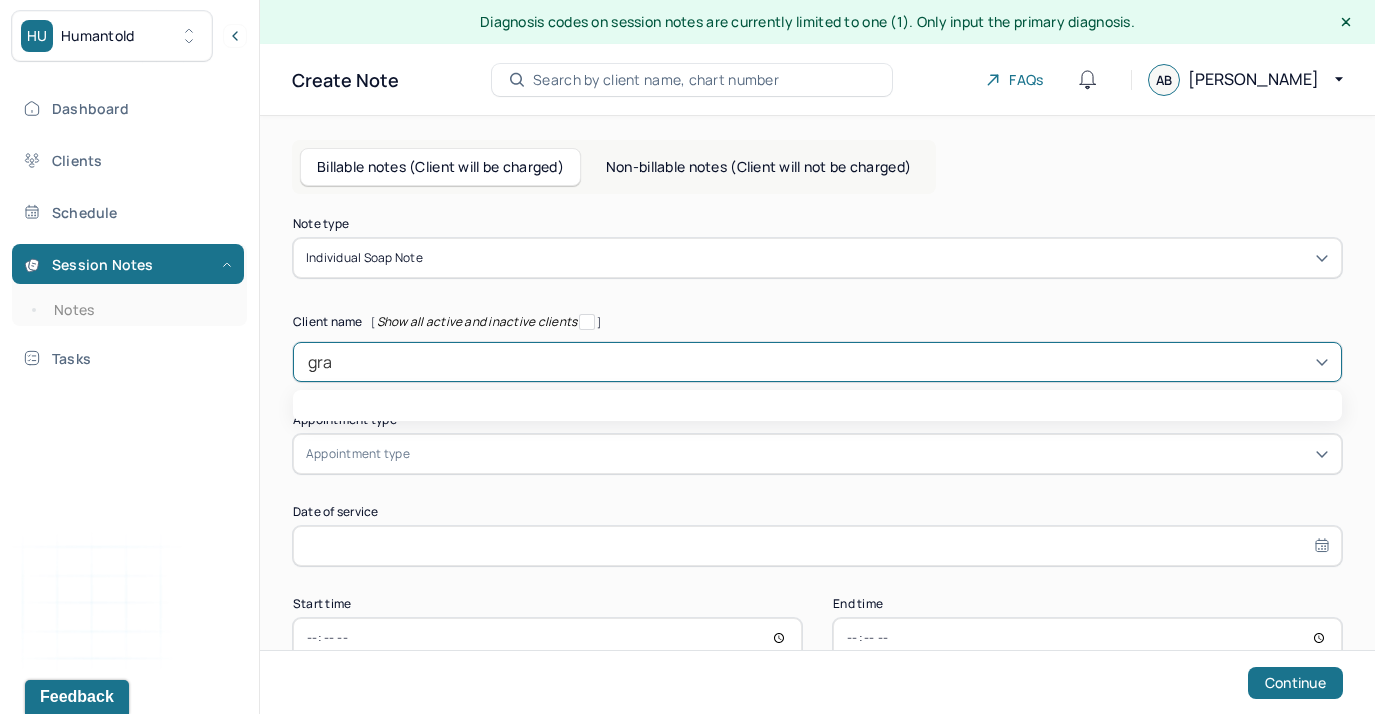 type on "grac" 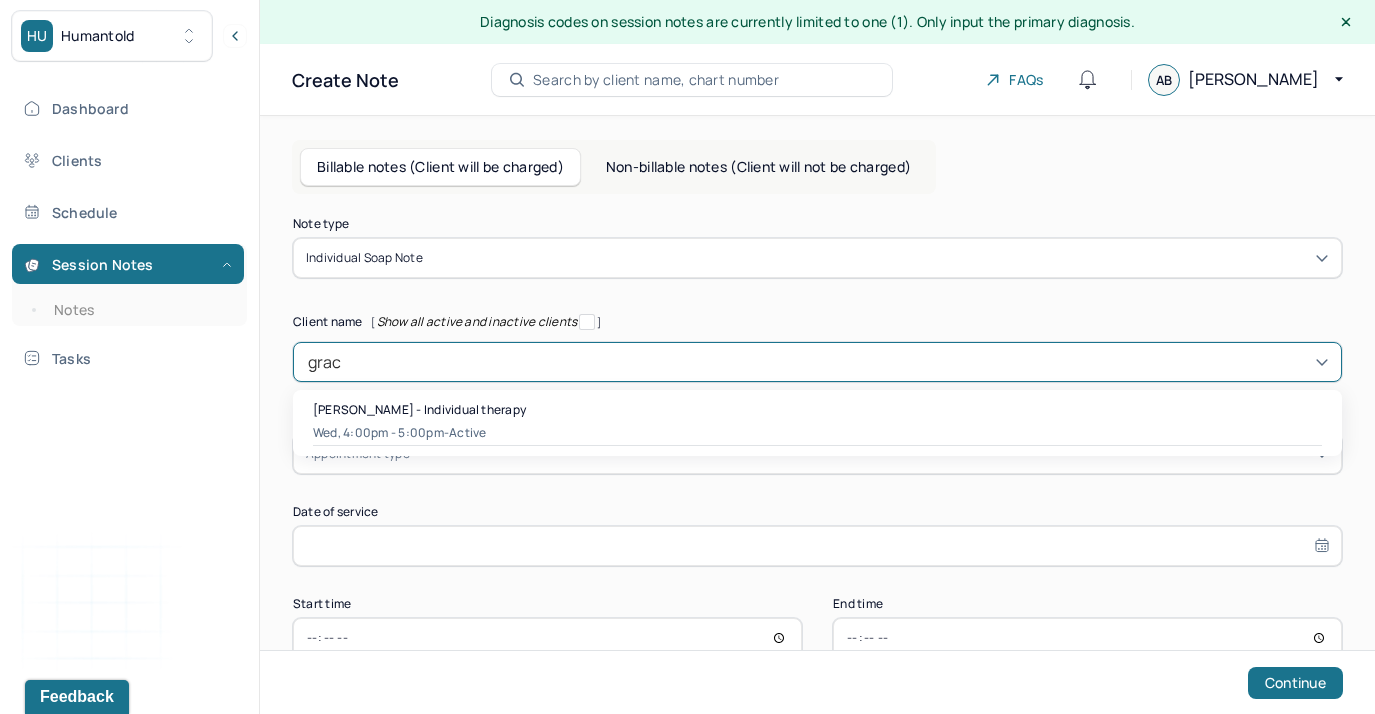 click on "[PERSON_NAME] - Individual therapy" at bounding box center (419, 409) 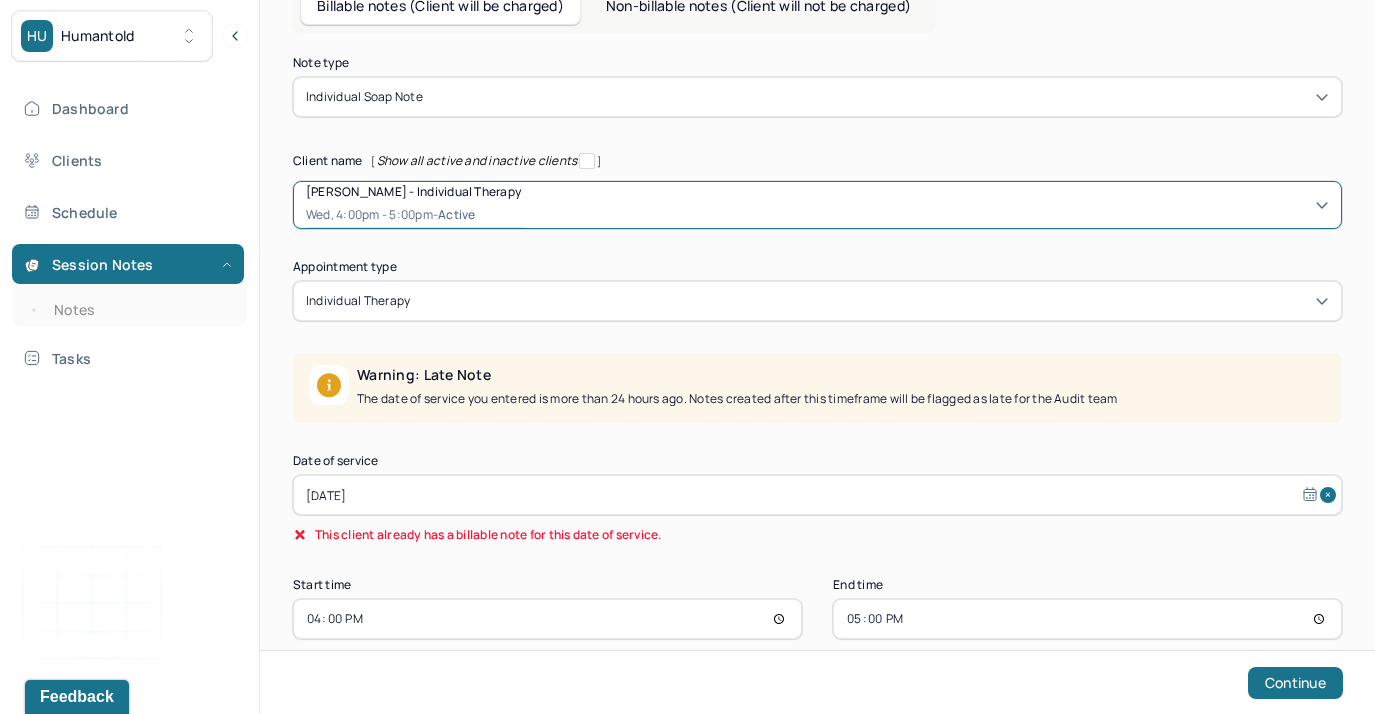 scroll, scrollTop: 185, scrollLeft: 0, axis: vertical 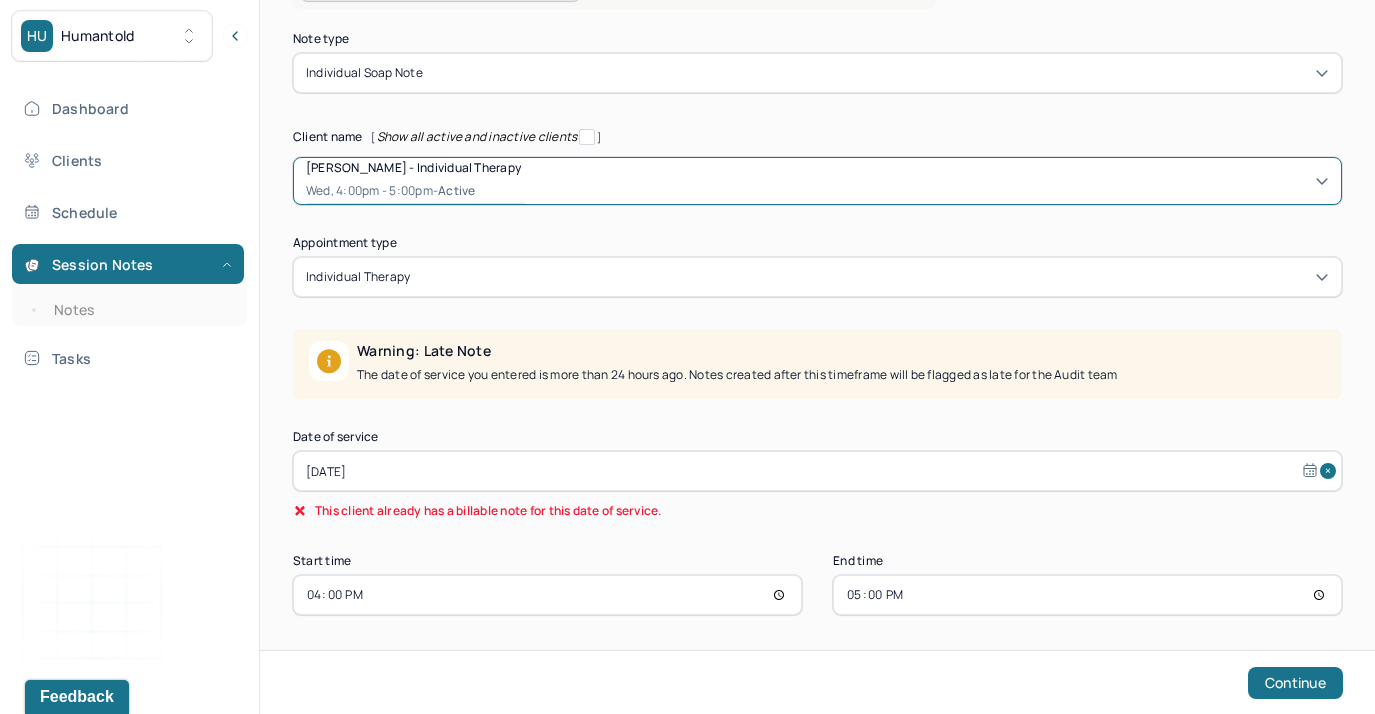 select on "6" 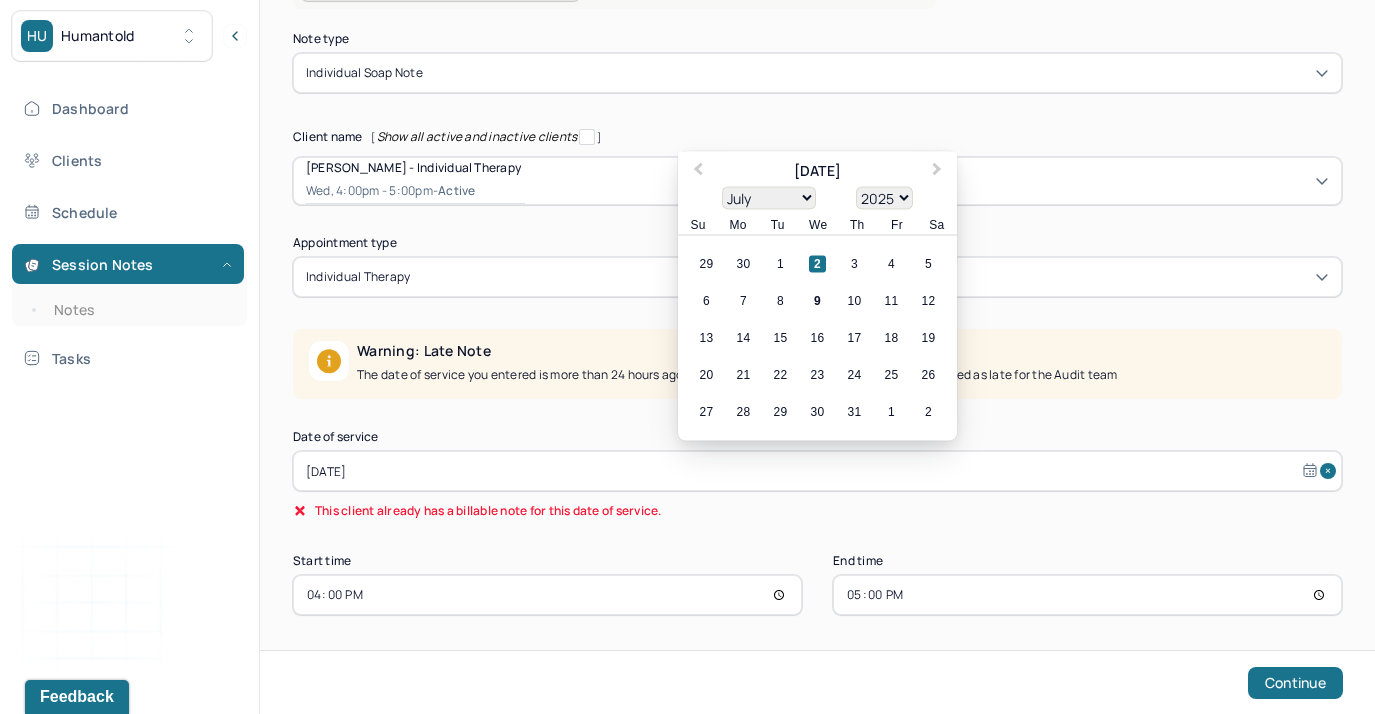 click on "[DATE]" at bounding box center (817, 471) 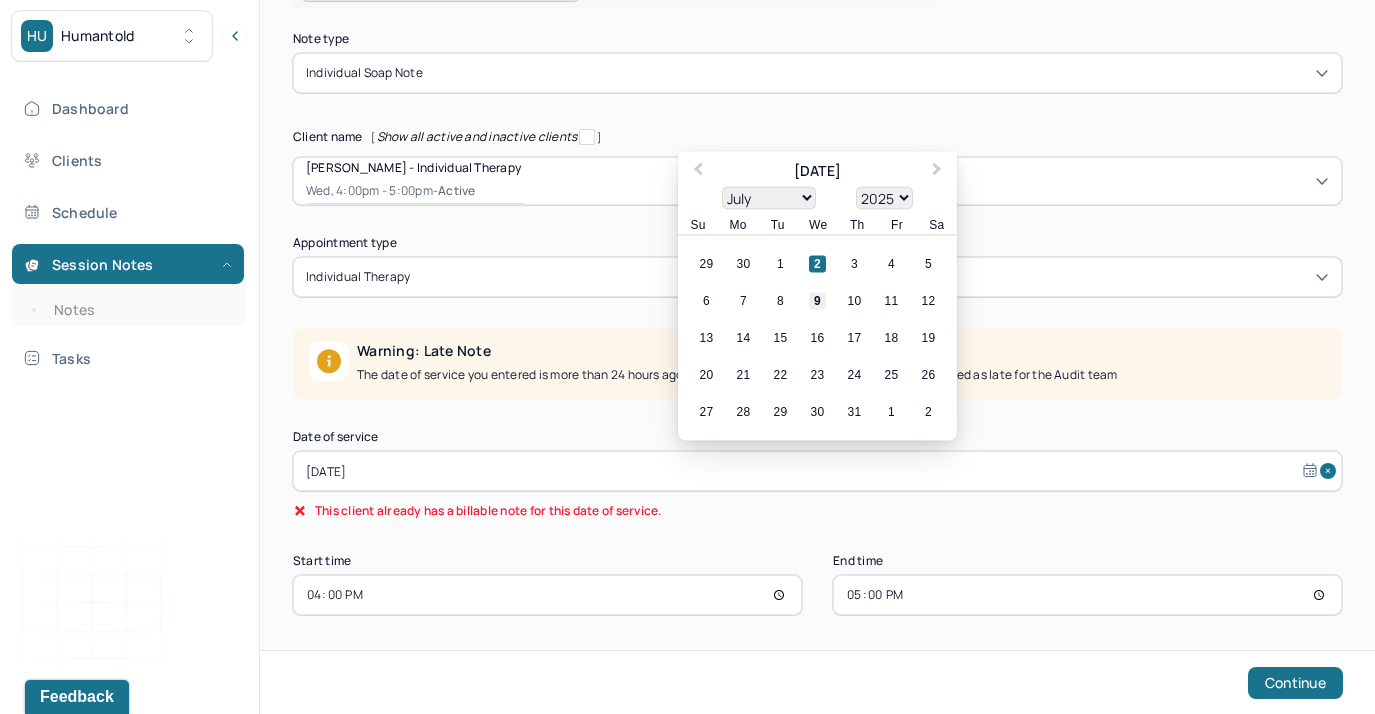 click on "9" at bounding box center [817, 301] 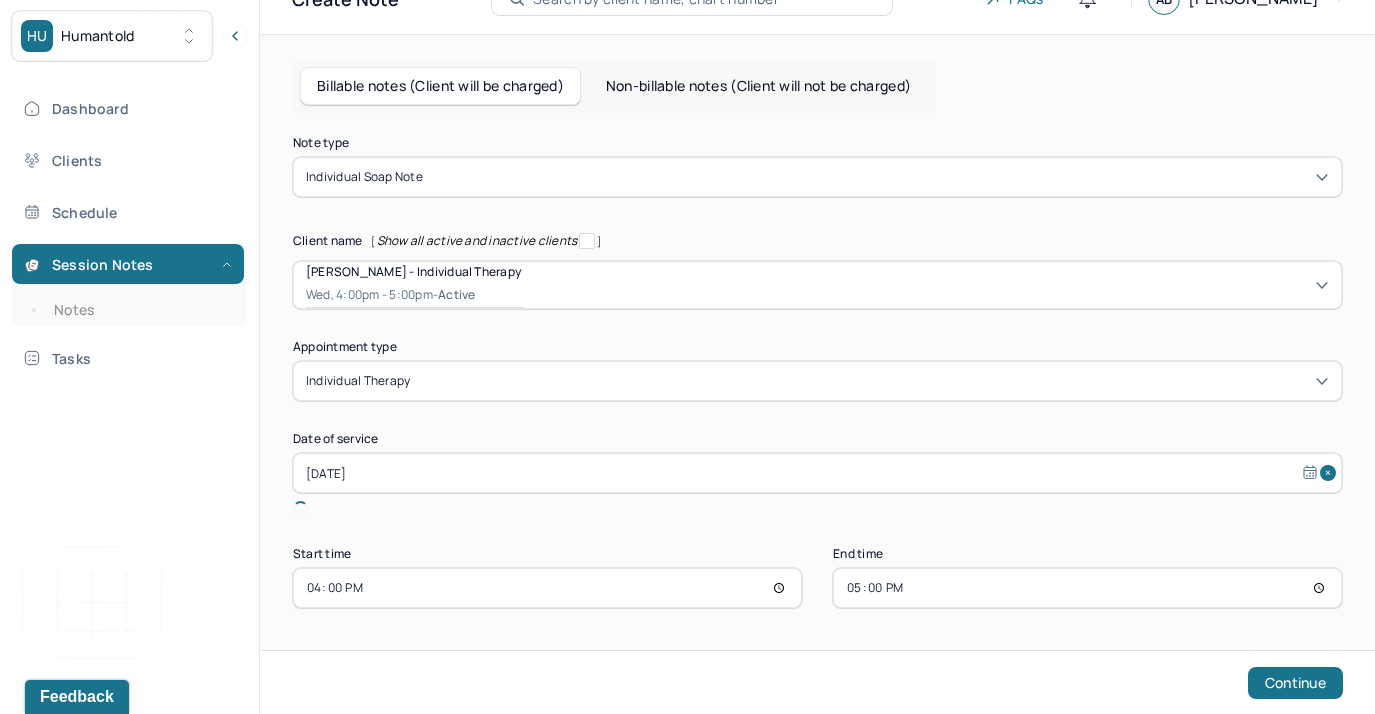 scroll, scrollTop: 57, scrollLeft: 0, axis: vertical 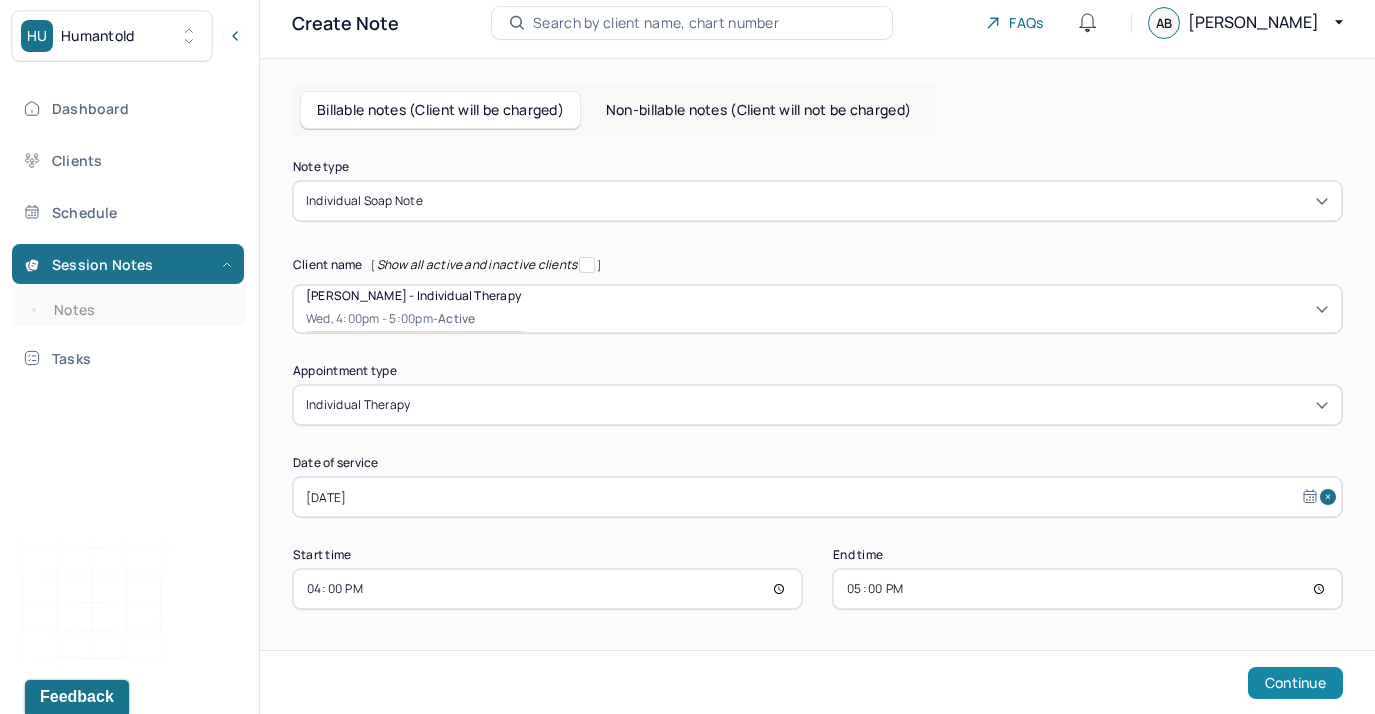 click on "Continue" at bounding box center [1295, 683] 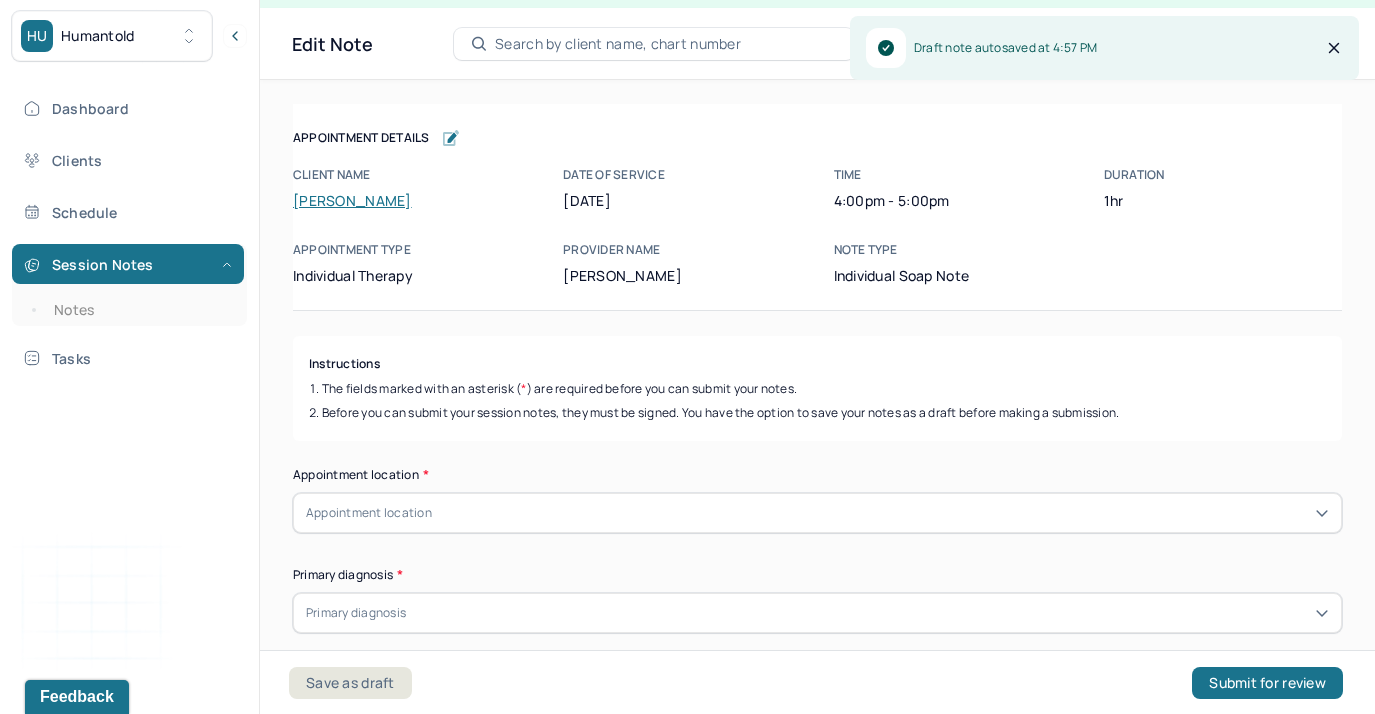 scroll, scrollTop: 36, scrollLeft: 0, axis: vertical 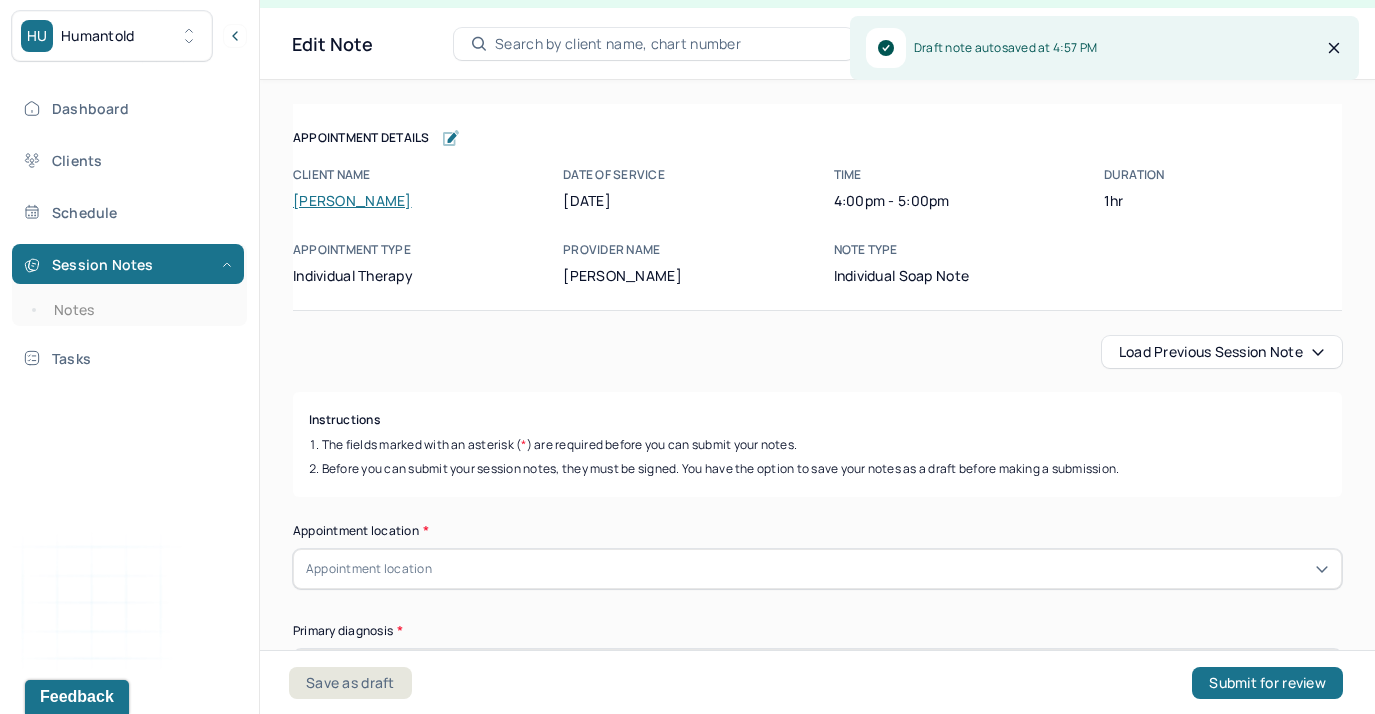 click on "Load previous session note" at bounding box center (1222, 352) 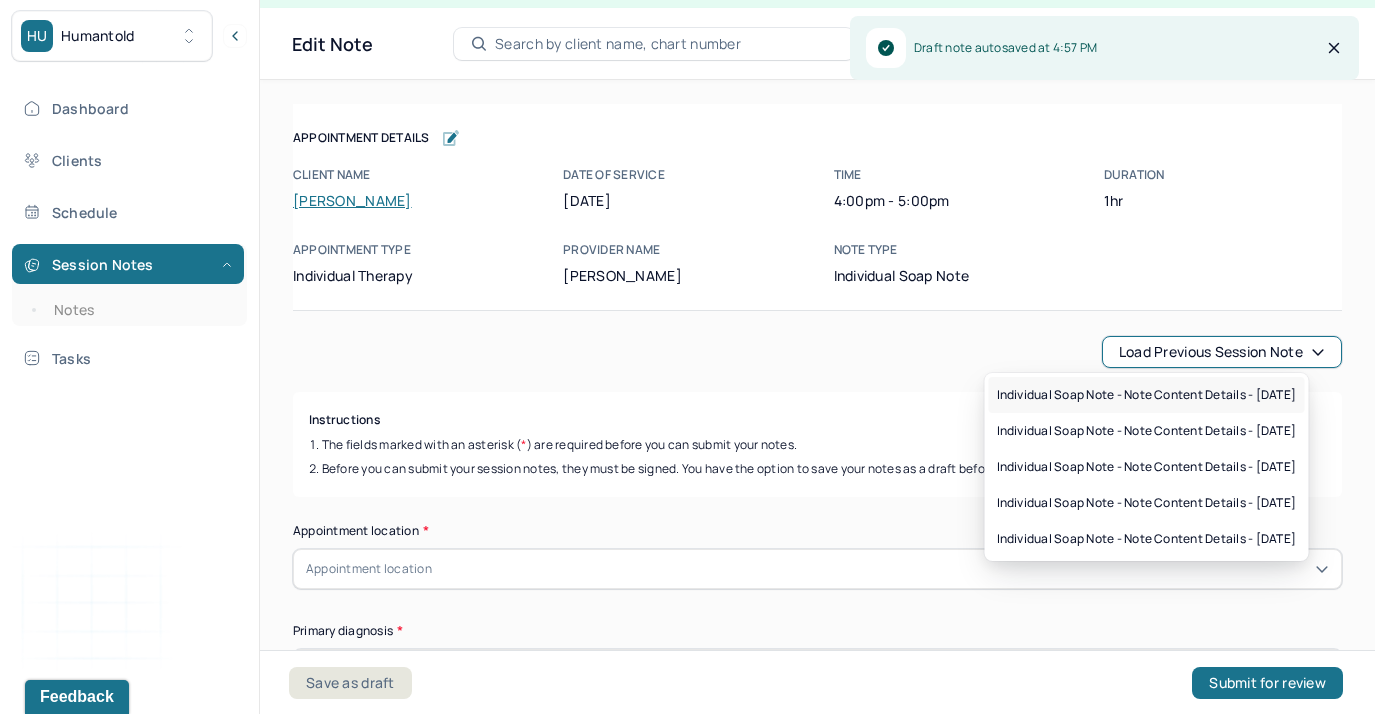 click on "Individual soap note   - Note content Details -   [DATE]" at bounding box center [1147, 395] 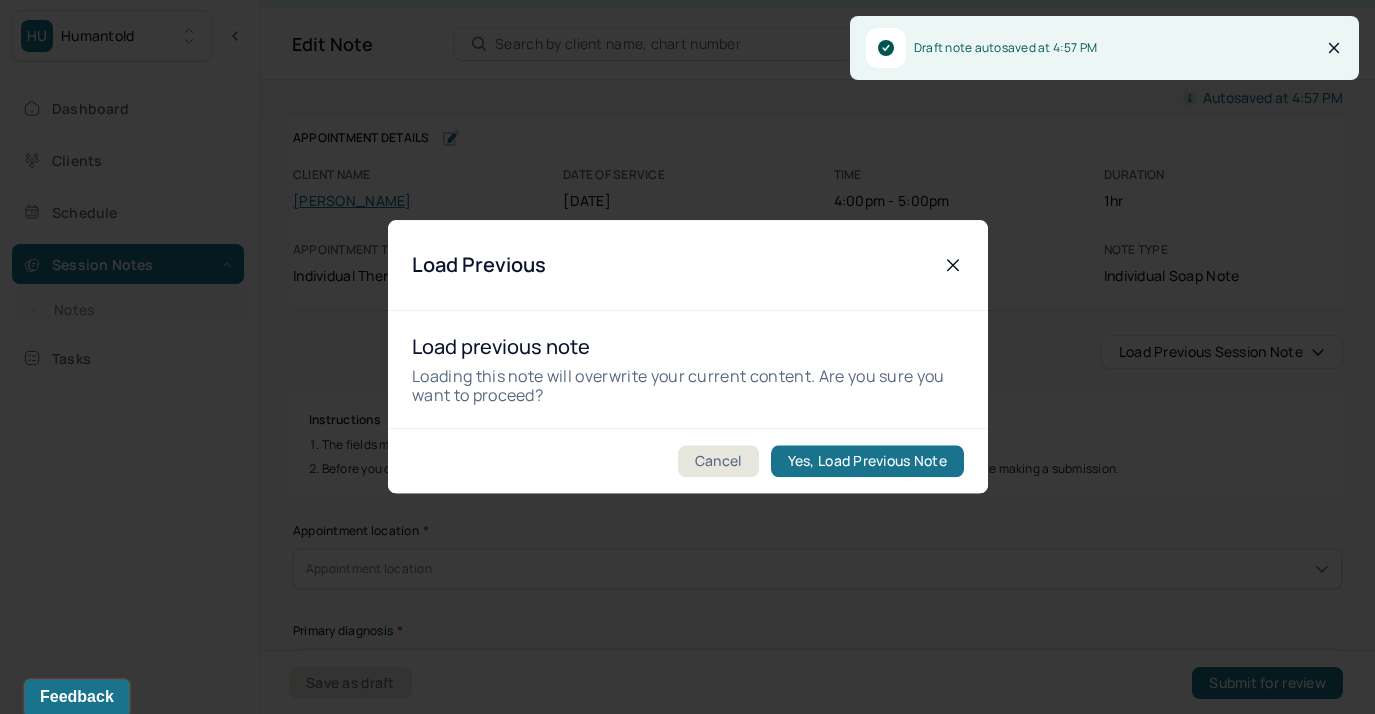 click on "Cancel     Yes, Load Previous Note" at bounding box center [688, 461] 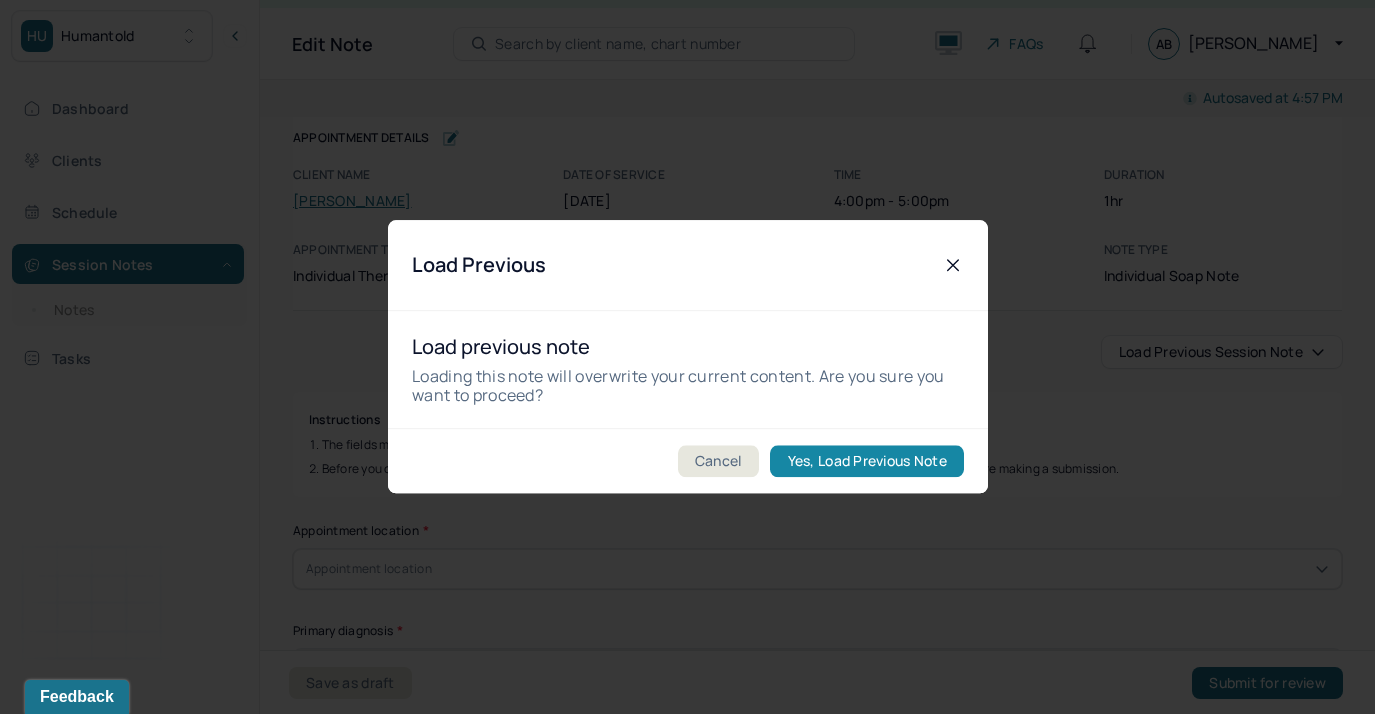 click on "Yes, Load Previous Note" at bounding box center (866, 462) 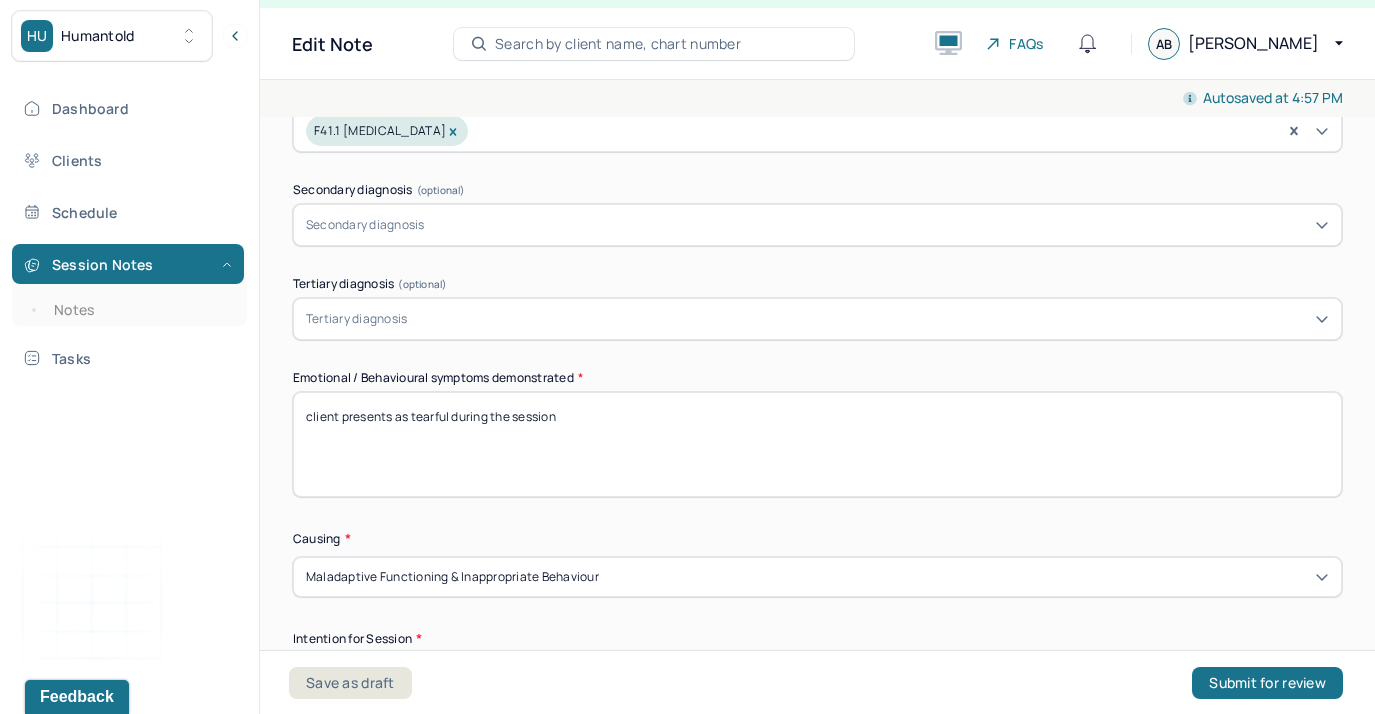 scroll, scrollTop: 795, scrollLeft: 0, axis: vertical 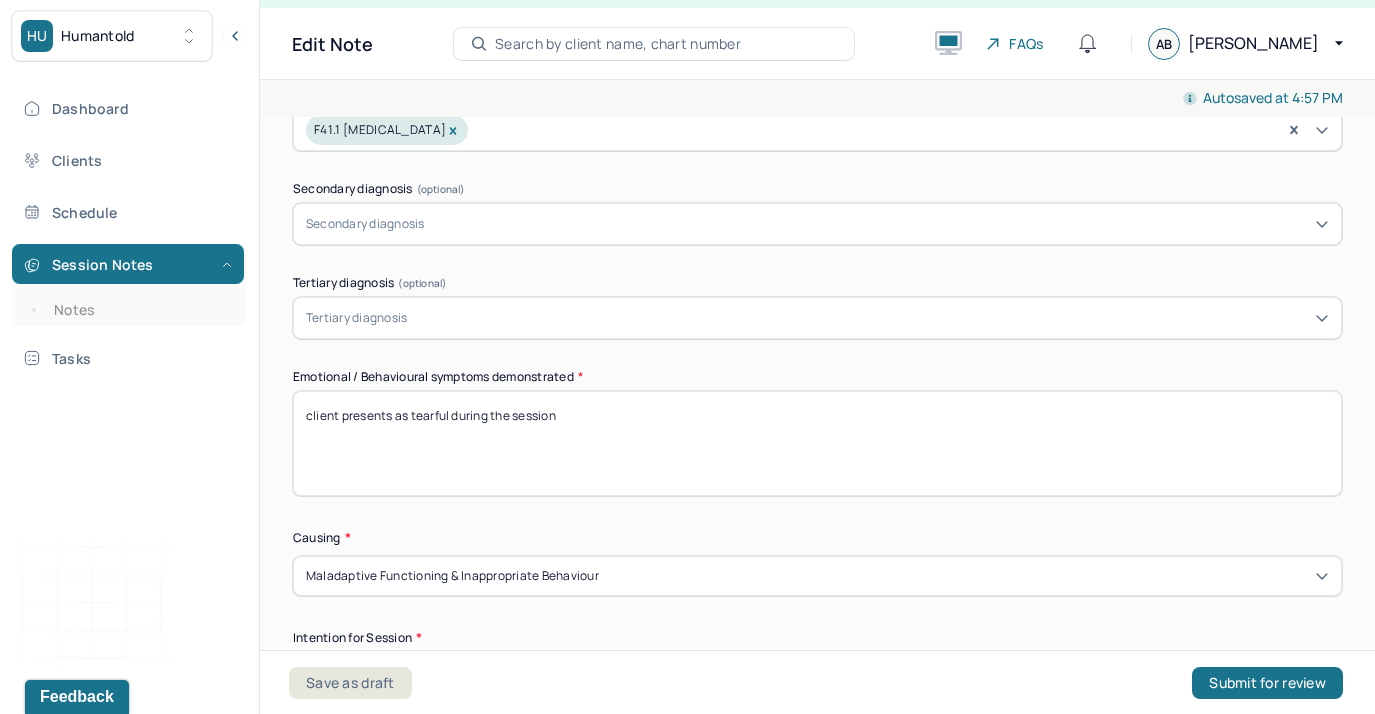 drag, startPoint x: 632, startPoint y: 418, endPoint x: 418, endPoint y: 409, distance: 214.18916 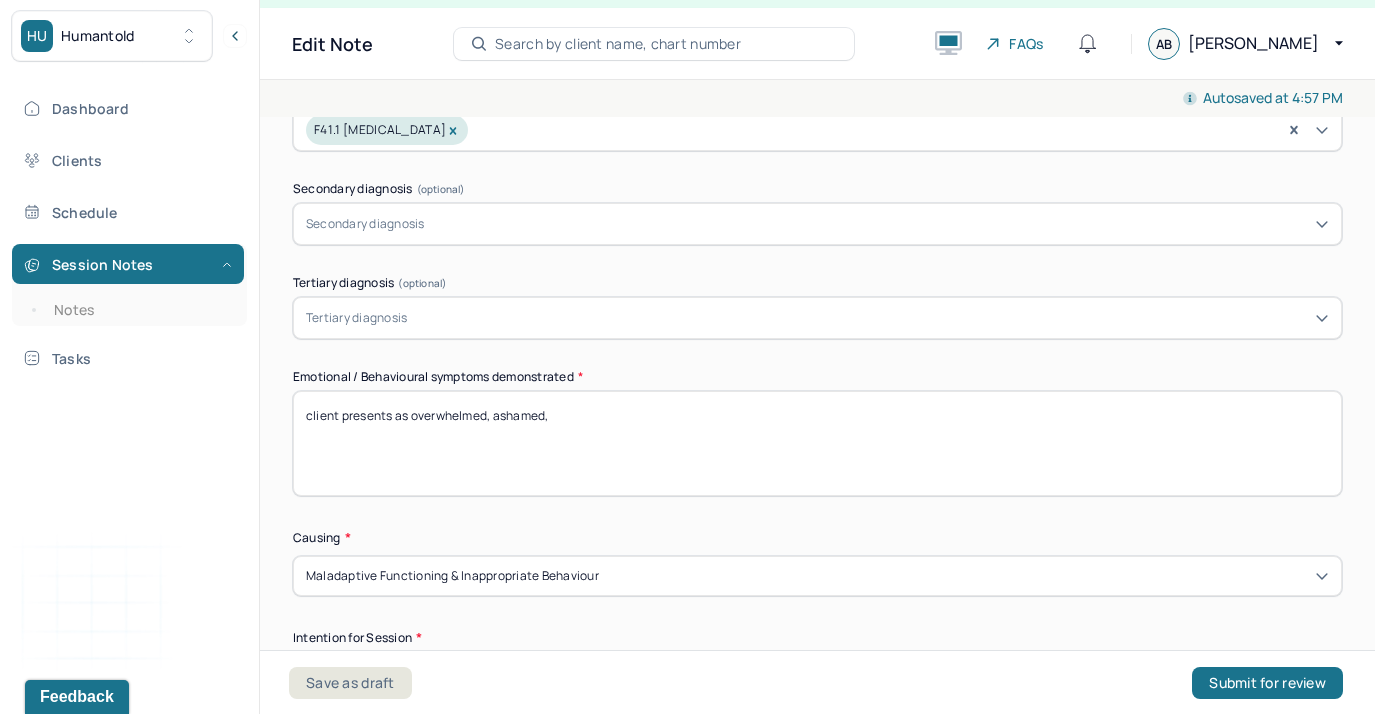 click on "client presents as overhwelmed, ashamed," at bounding box center (817, 443) 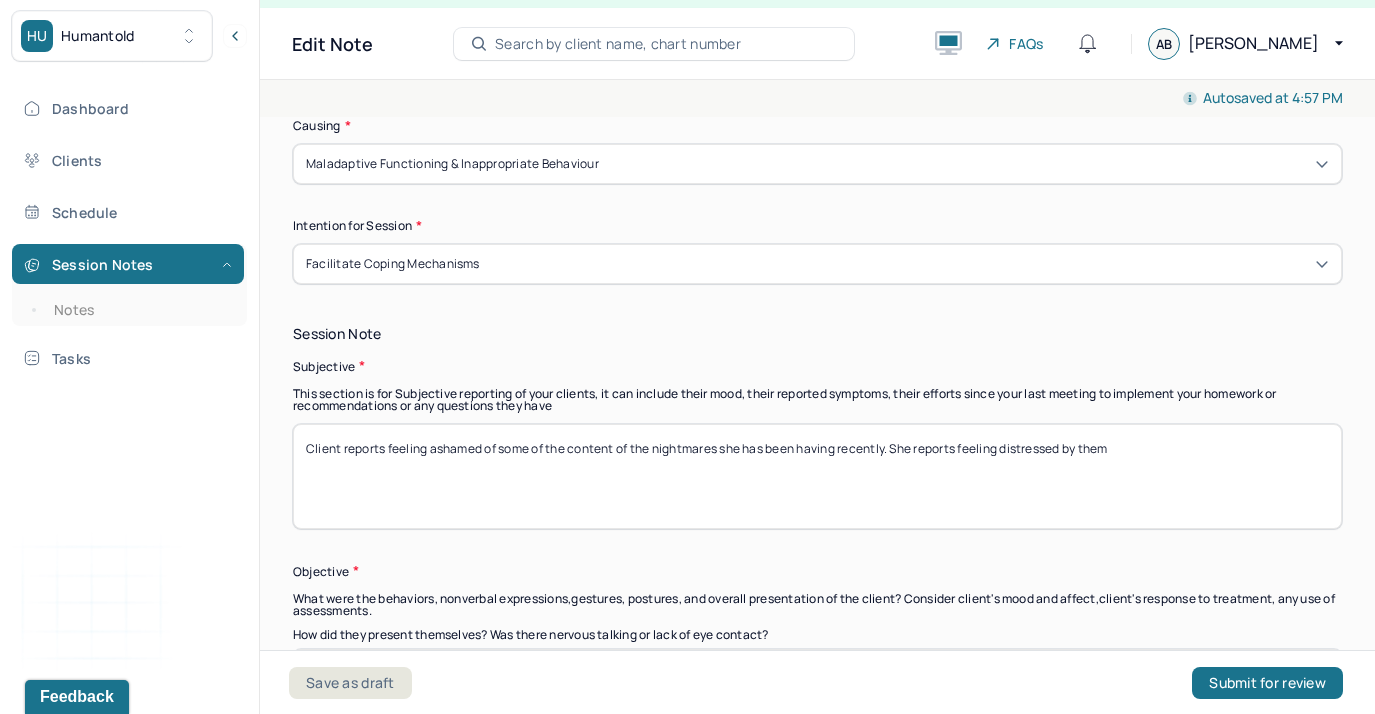 scroll, scrollTop: 1255, scrollLeft: 0, axis: vertical 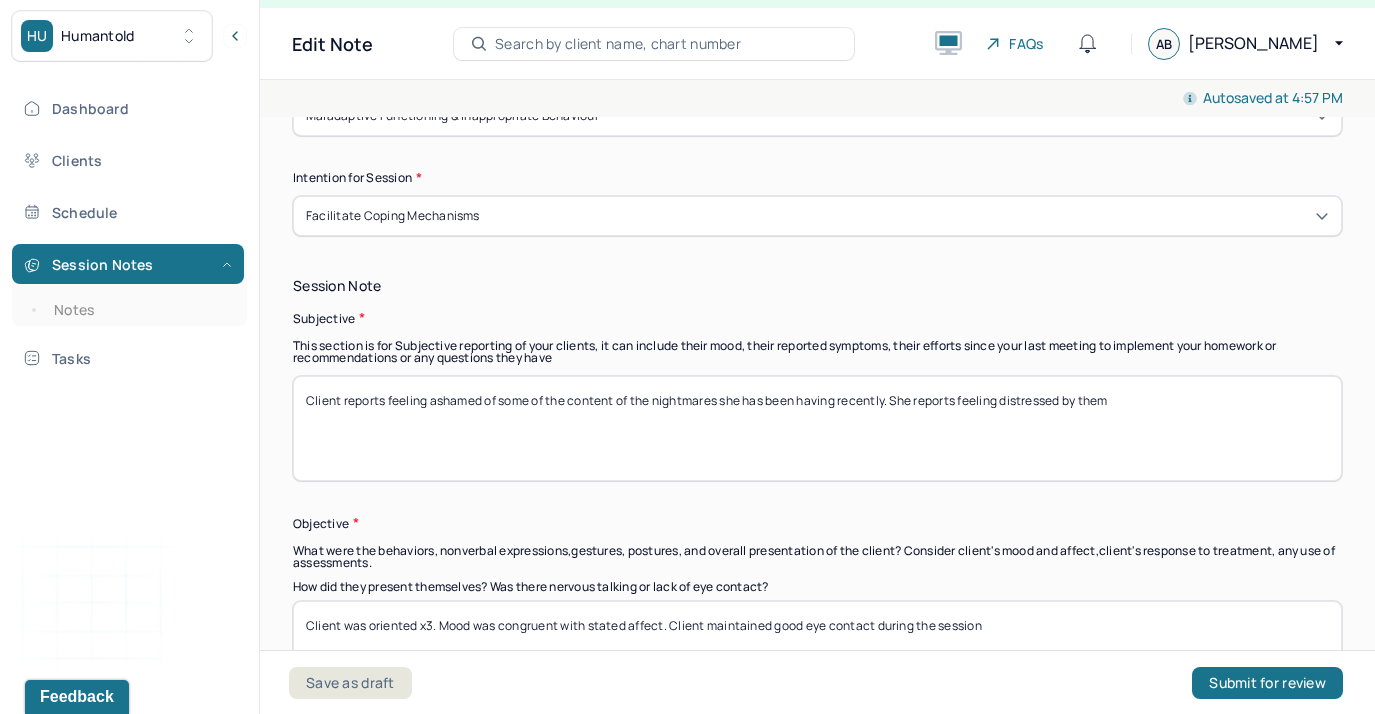 type on "client presents as overwhelmed, ashamed, [PERSON_NAME] and defeated during the session." 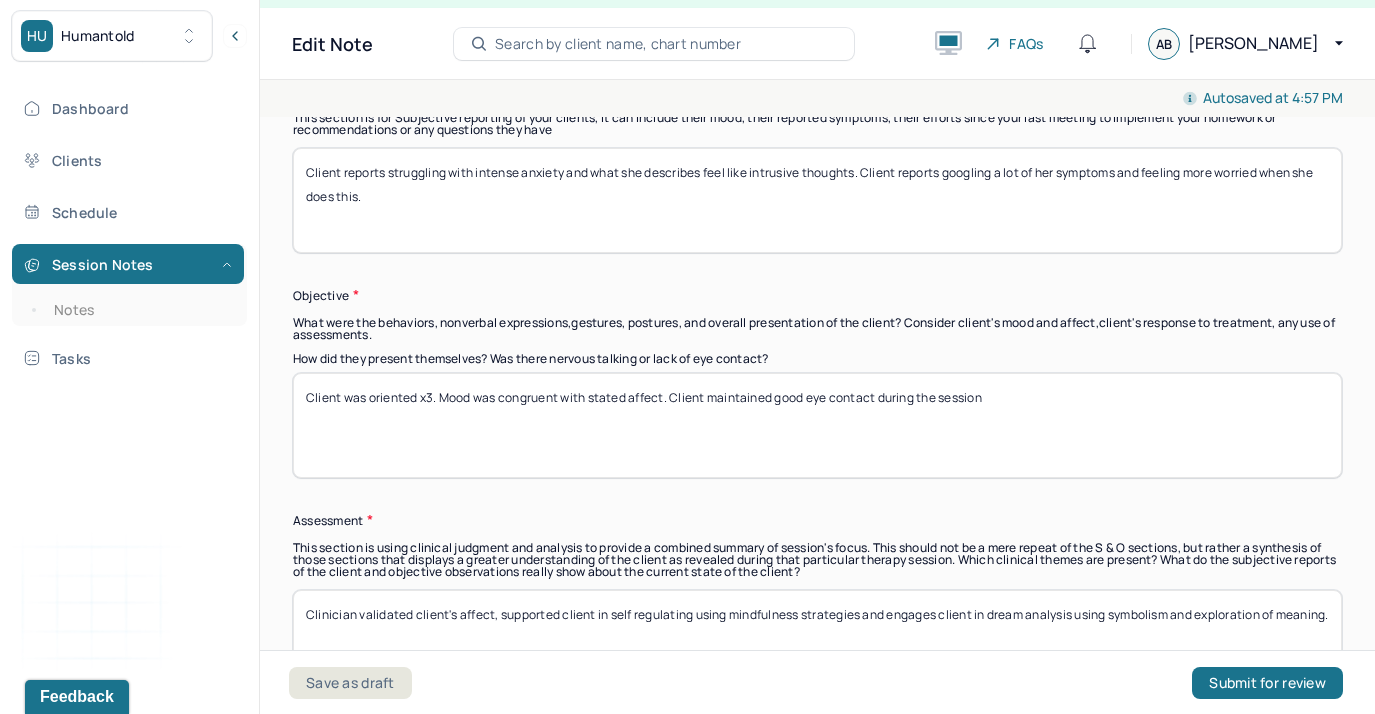 scroll, scrollTop: 1485, scrollLeft: 0, axis: vertical 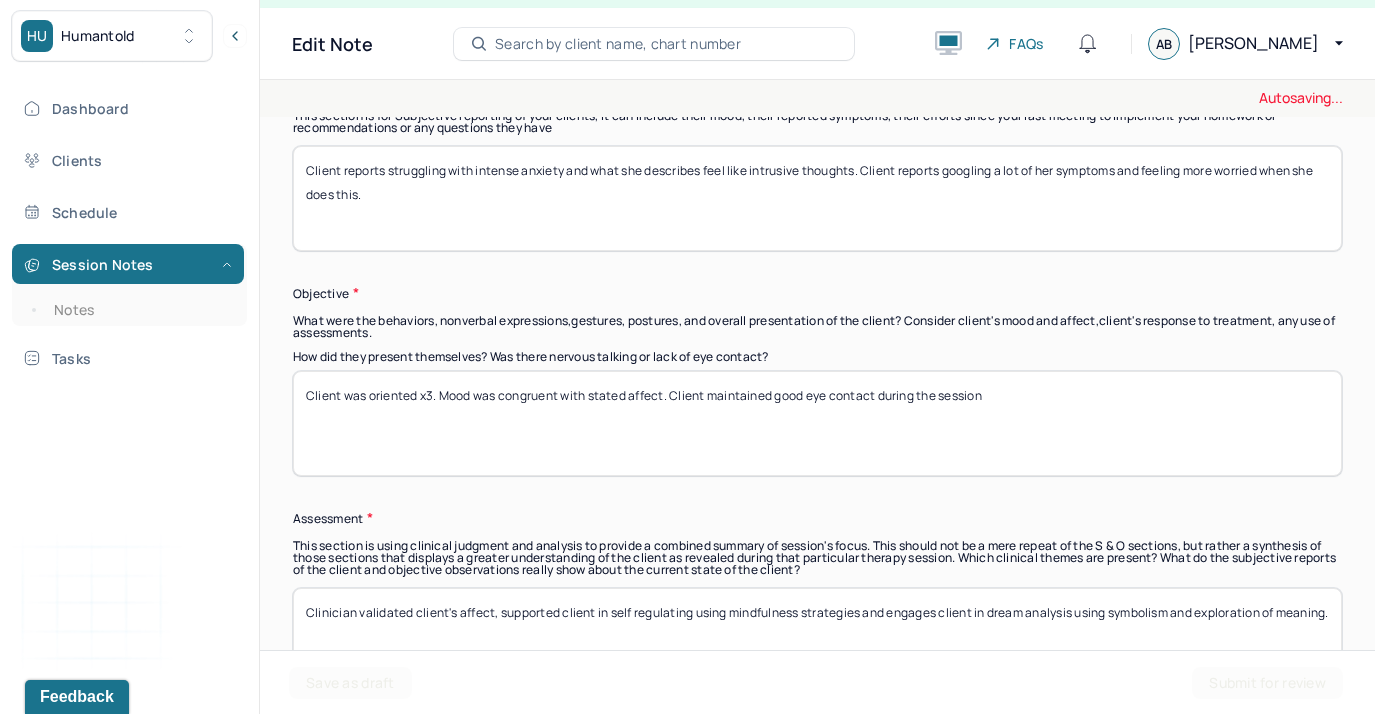 type on "Client reports struggling with intense anxiety and what she describes feel like intrusive thoughts. Client reports googling a lot of her symptoms and feeling more worried when she does this." 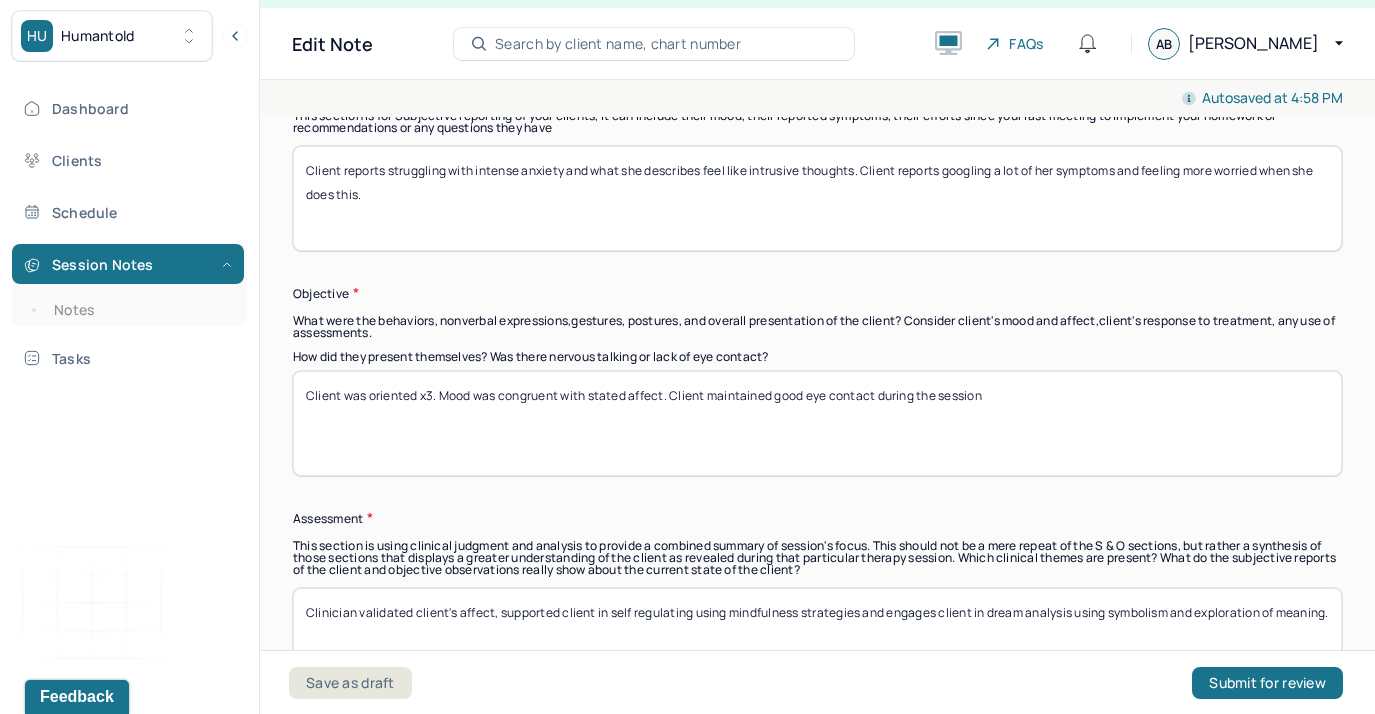 drag, startPoint x: 1014, startPoint y: 396, endPoint x: 347, endPoint y: 393, distance: 667.0068 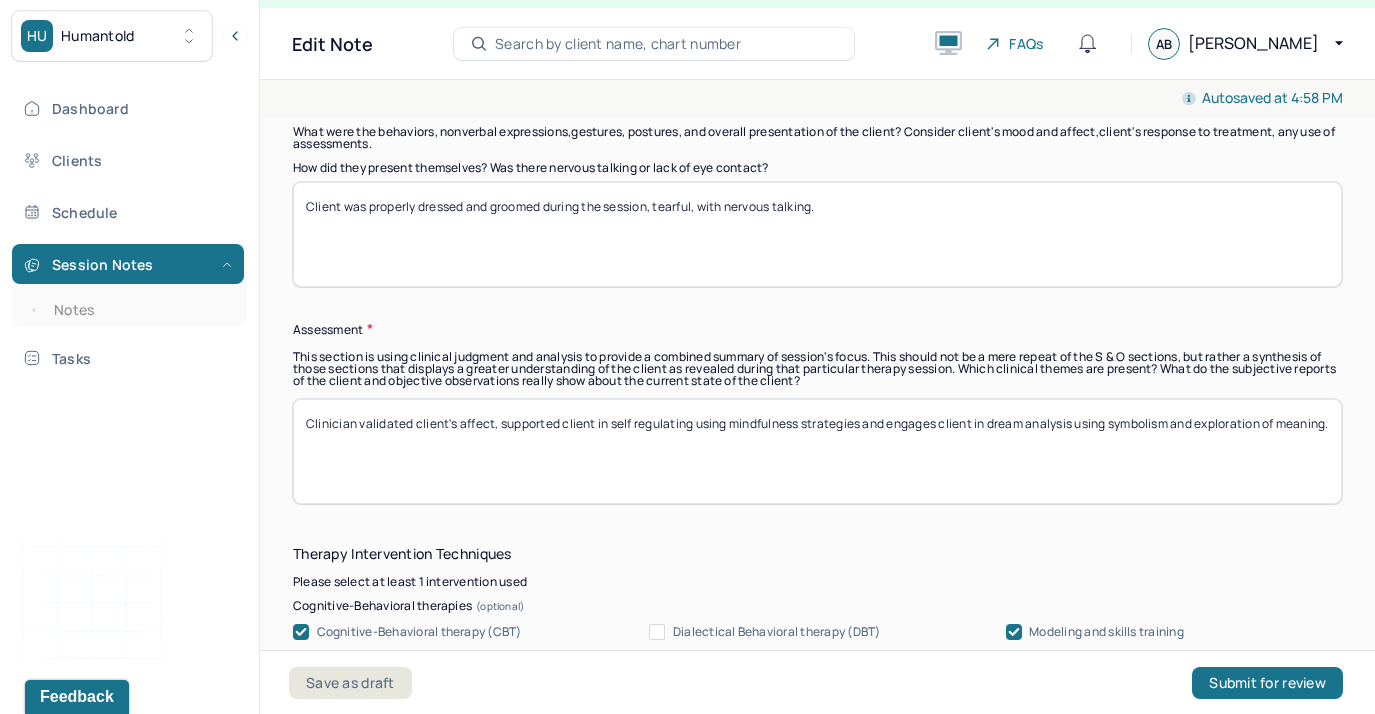 scroll, scrollTop: 1677, scrollLeft: 0, axis: vertical 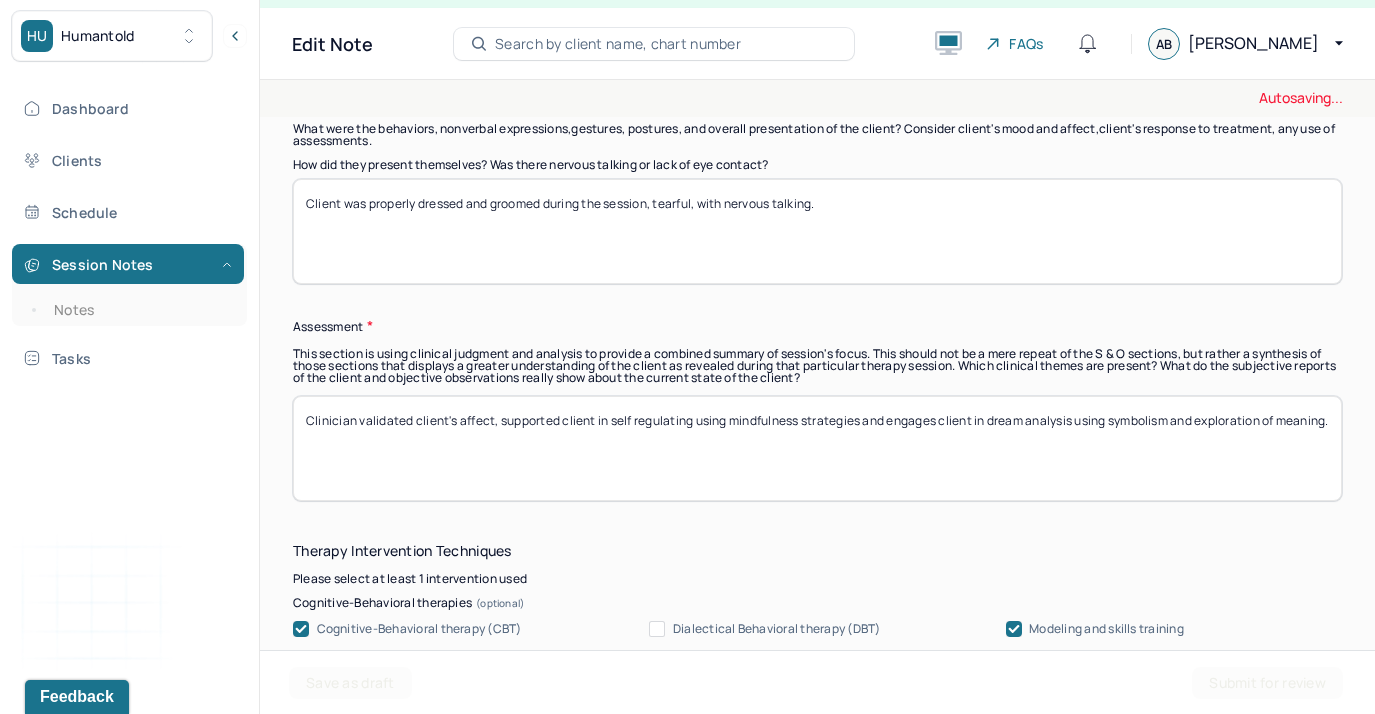 type on "Client was properly dressed and groomed during the session, tearful, with nervous talking." 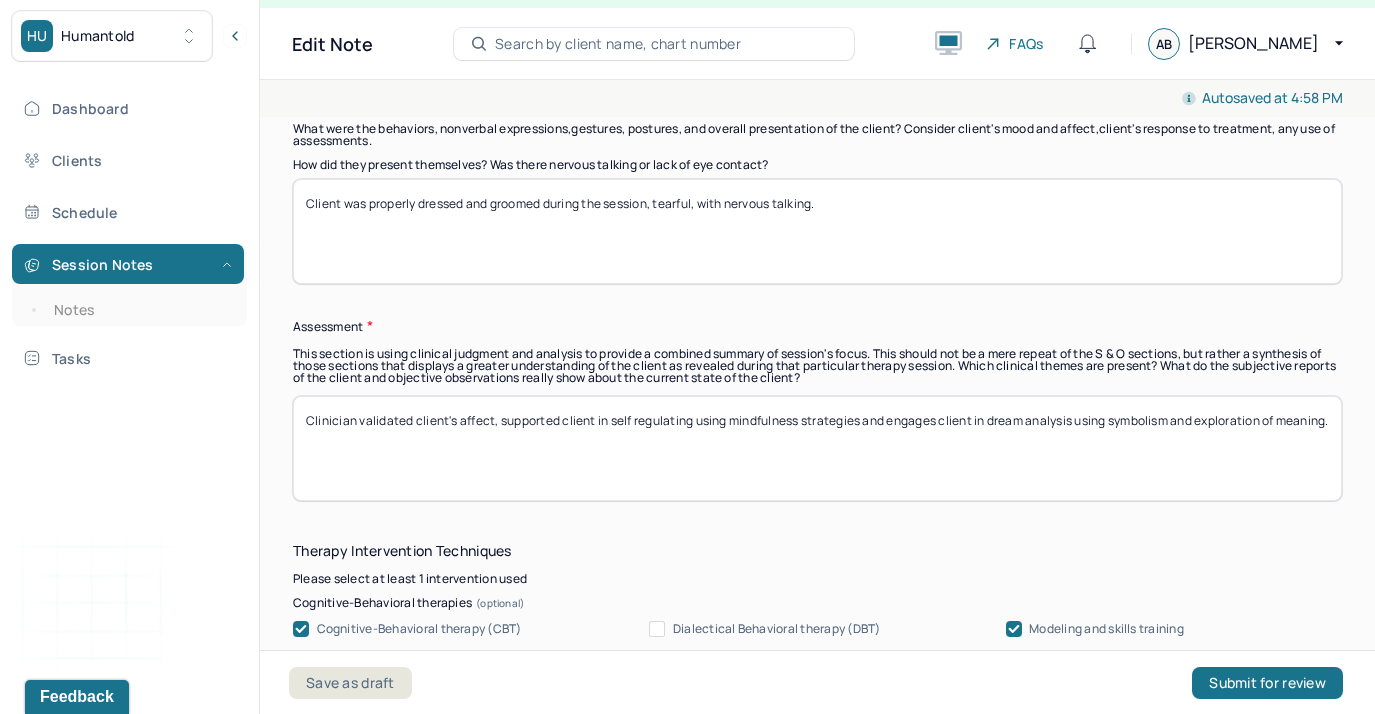 drag, startPoint x: 386, startPoint y: 447, endPoint x: 493, endPoint y: 417, distance: 111.12605 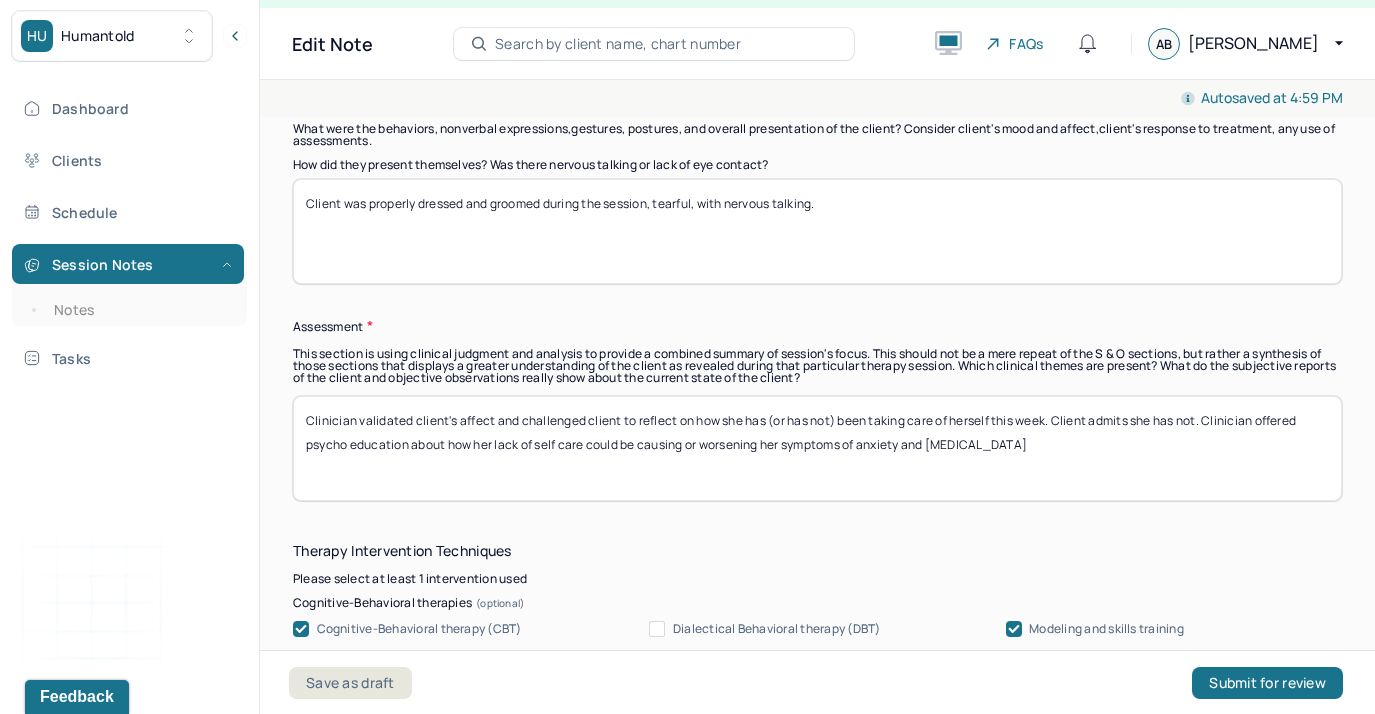 click on "Clinician validated client's affect and challenged client to reflect on how she has (or has not) been taking care of herself this week. Client admits she has not. Clinician offered psycho education about how her lack of self care could be causing or worsening her symptoms of anxiery and [MEDICAL_DATA]" at bounding box center [817, 448] 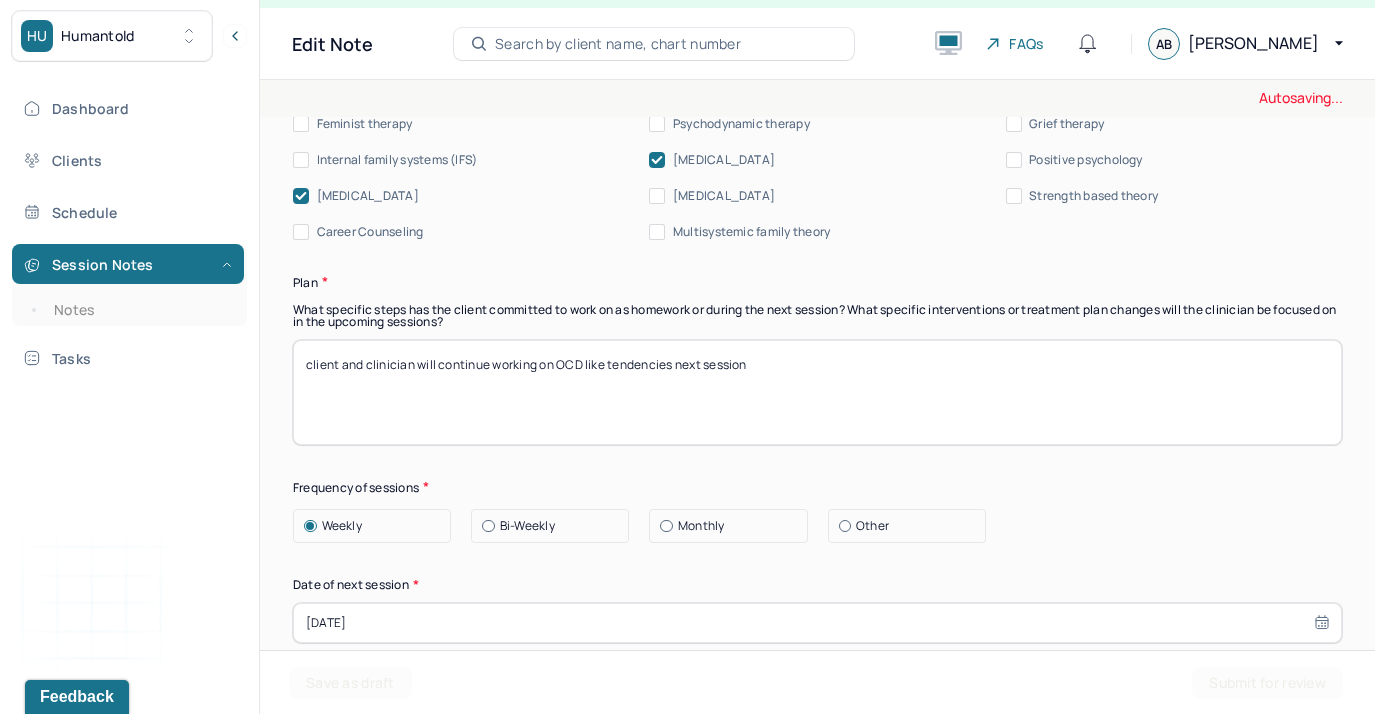 scroll, scrollTop: 2437, scrollLeft: 0, axis: vertical 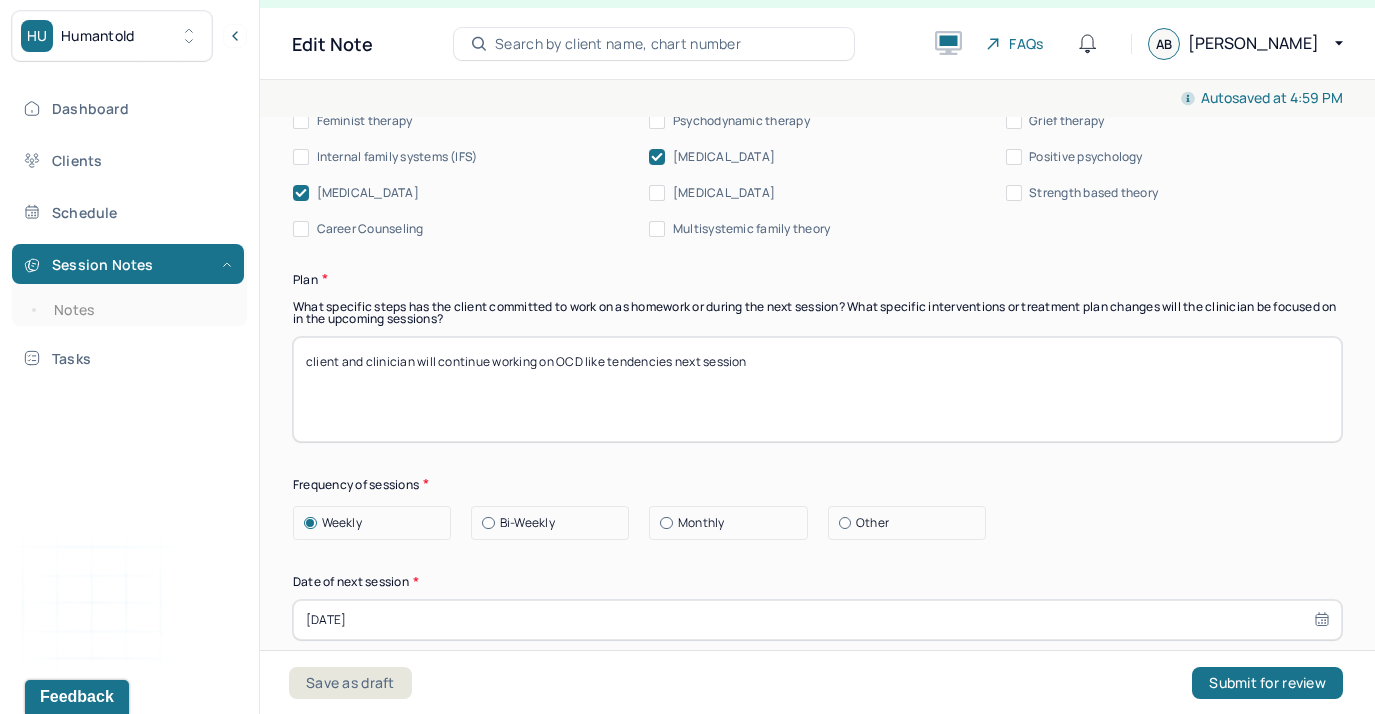 type on "Clinician validated client's affect and challenged client to reflect on how she has (or has not) been taking care of herself this week. Client admits she has not. Clinician offered psycho education about how her lack of self care could be causing or worsening her symptoms of anxiety and [MEDICAL_DATA] to [PERSON_NAME] accountability and action taking." 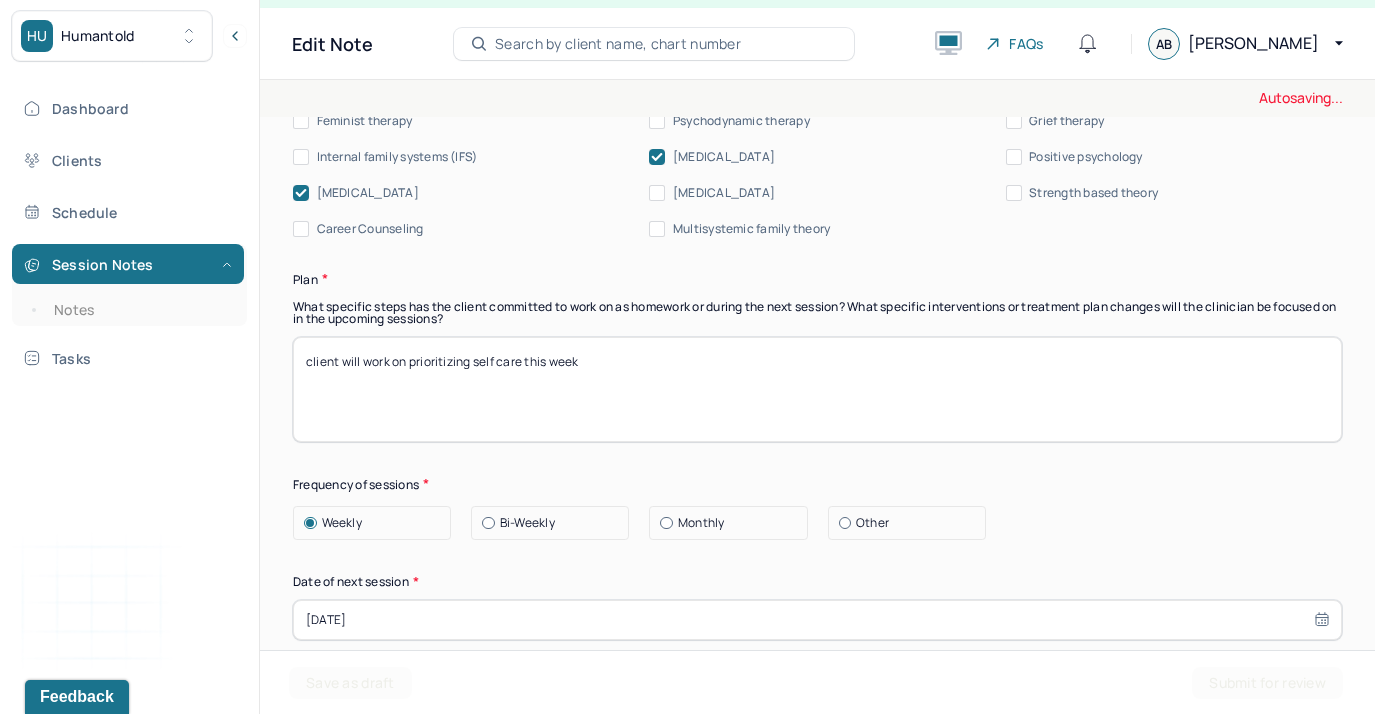 type on "client will work on prioritizing self care this week" 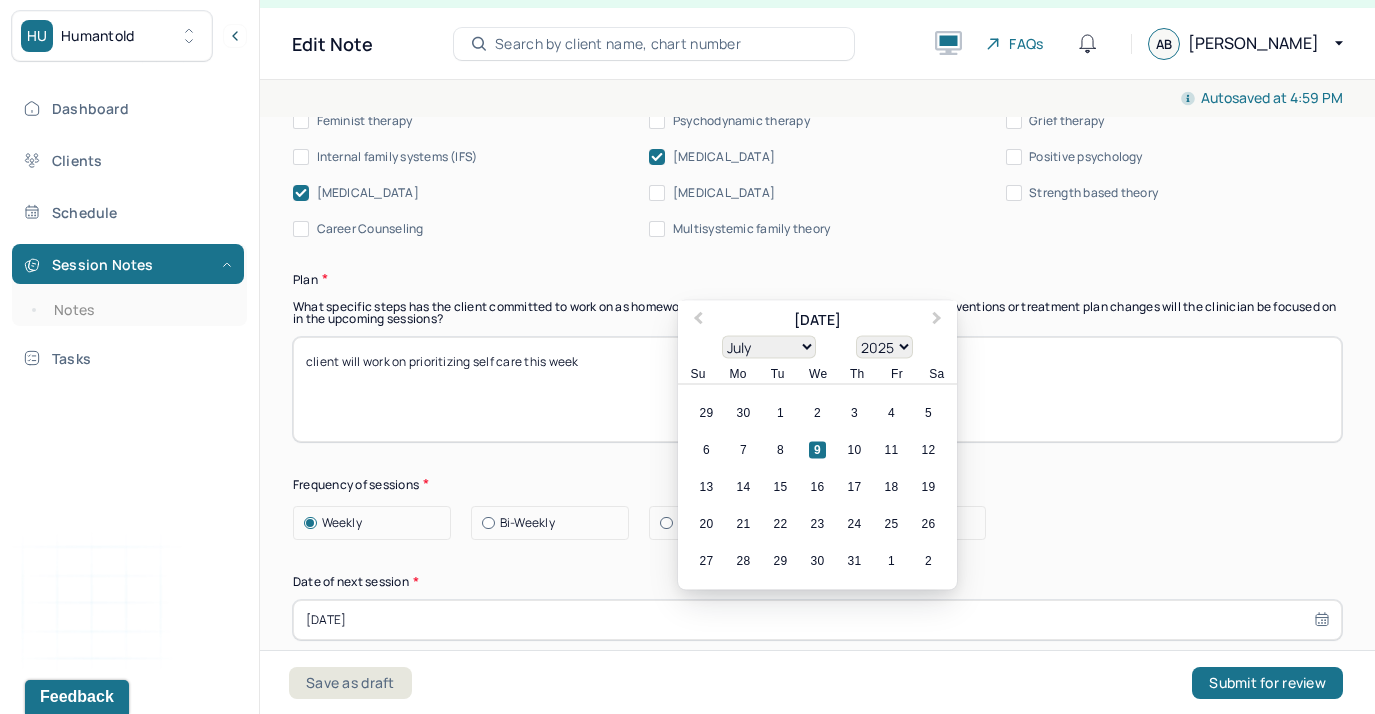 click on "13 14 15 16 17 18 19" at bounding box center (817, 486) 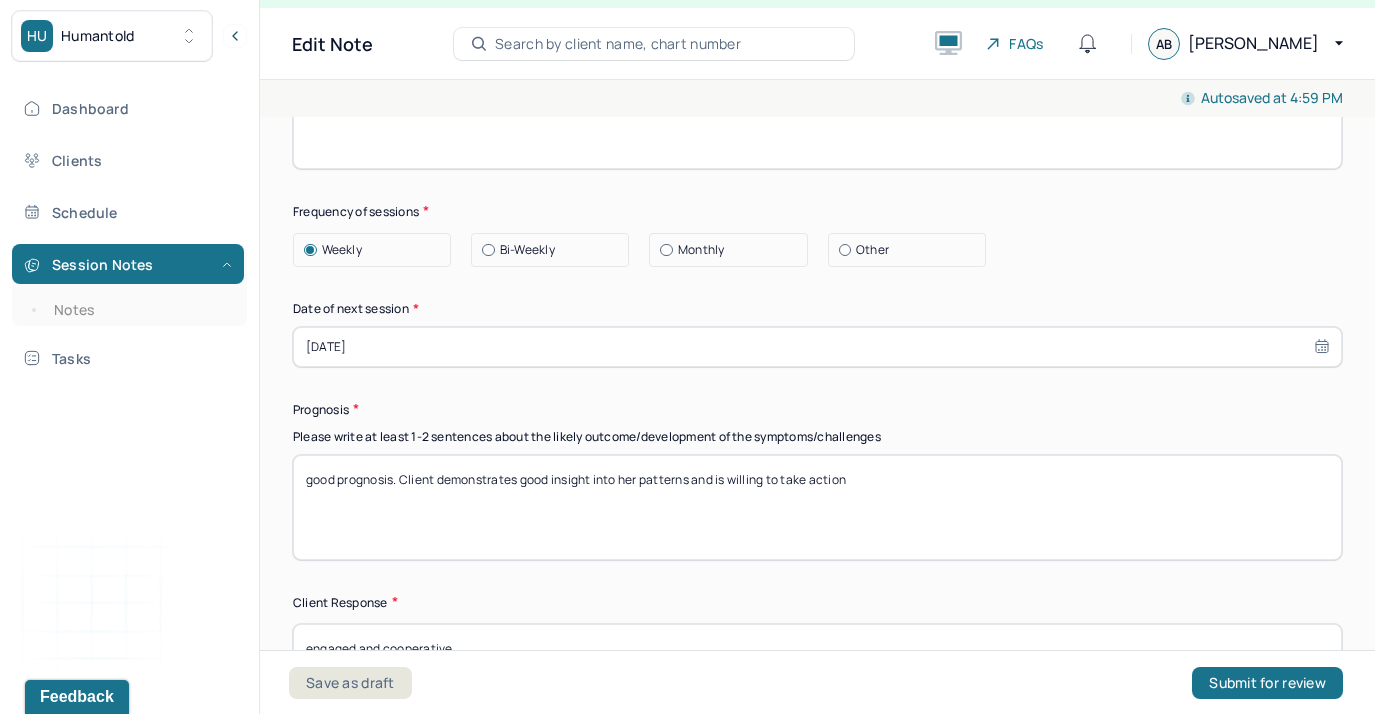 scroll, scrollTop: 2763, scrollLeft: 0, axis: vertical 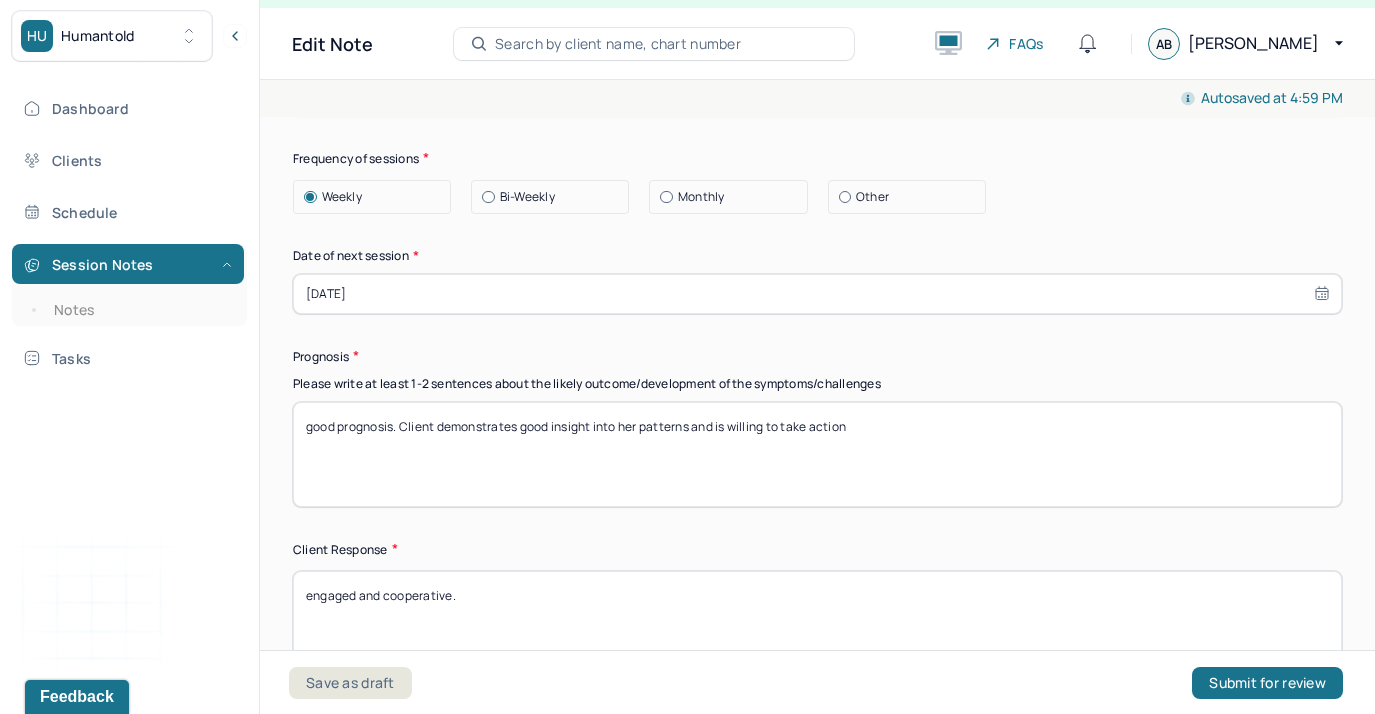 drag, startPoint x: 890, startPoint y: 421, endPoint x: 444, endPoint y: 425, distance: 446.01794 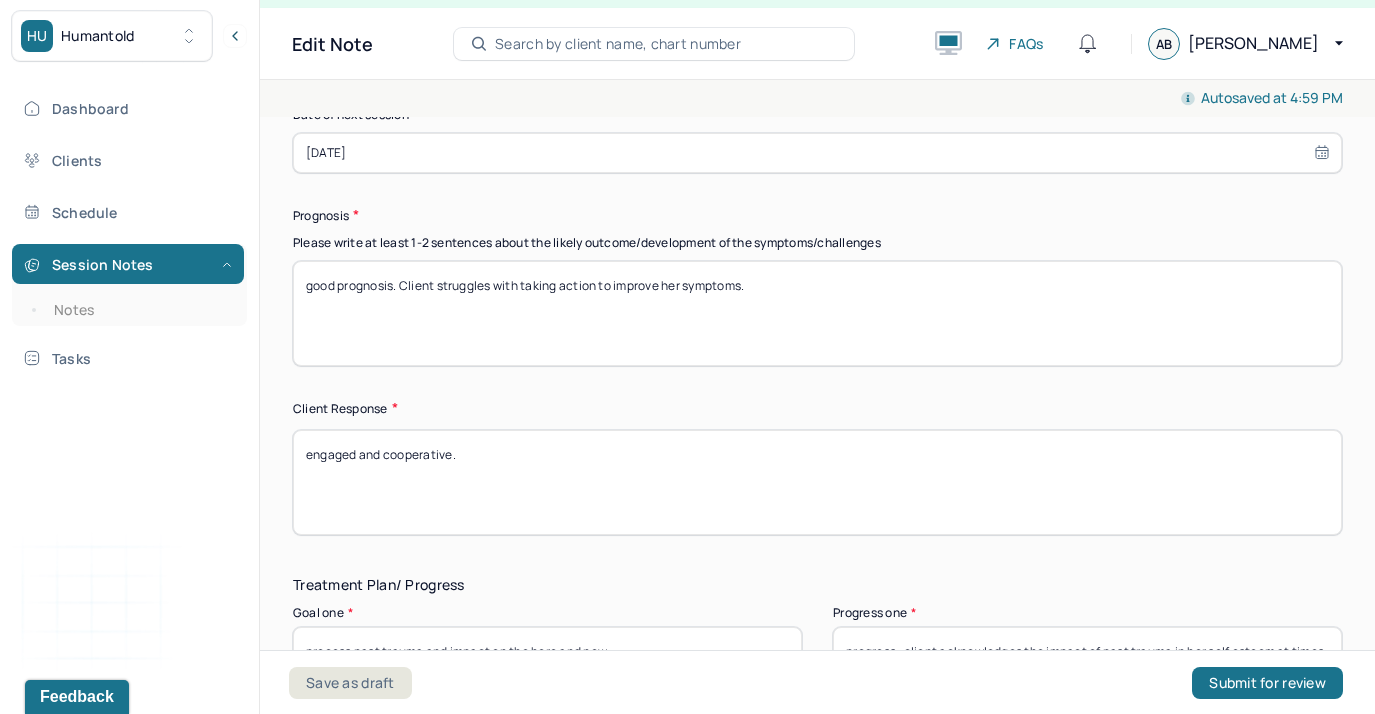 scroll, scrollTop: 2921, scrollLeft: 0, axis: vertical 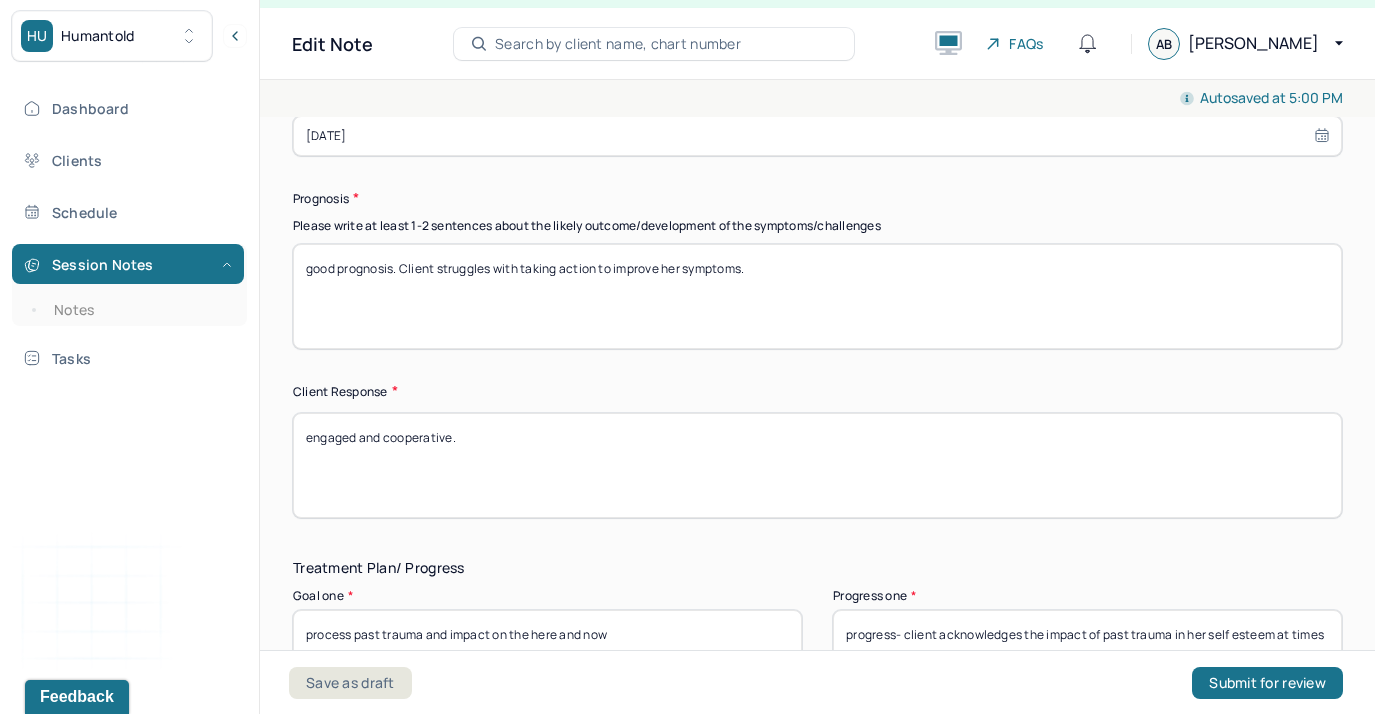 drag, startPoint x: 335, startPoint y: 268, endPoint x: 261, endPoint y: 268, distance: 74 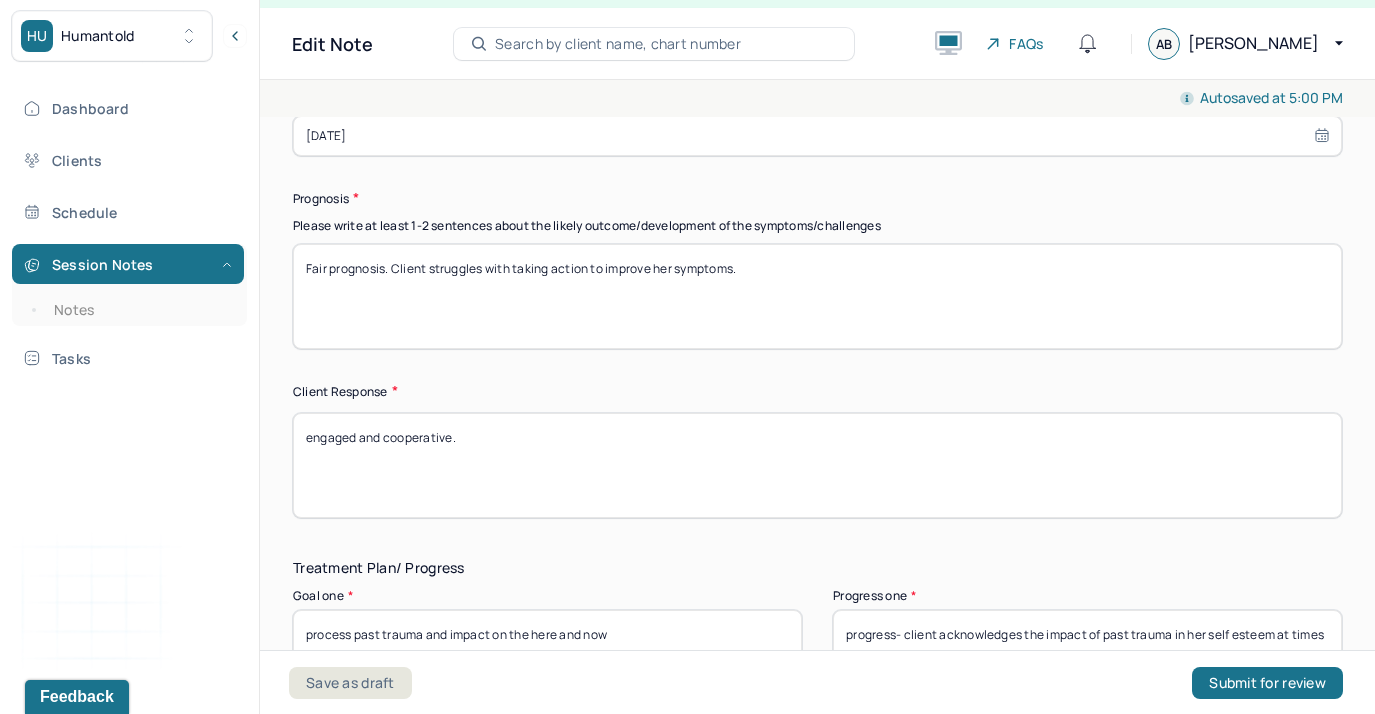 type on "Fair prognosis. Client struggles with taking action to improve her symptoms." 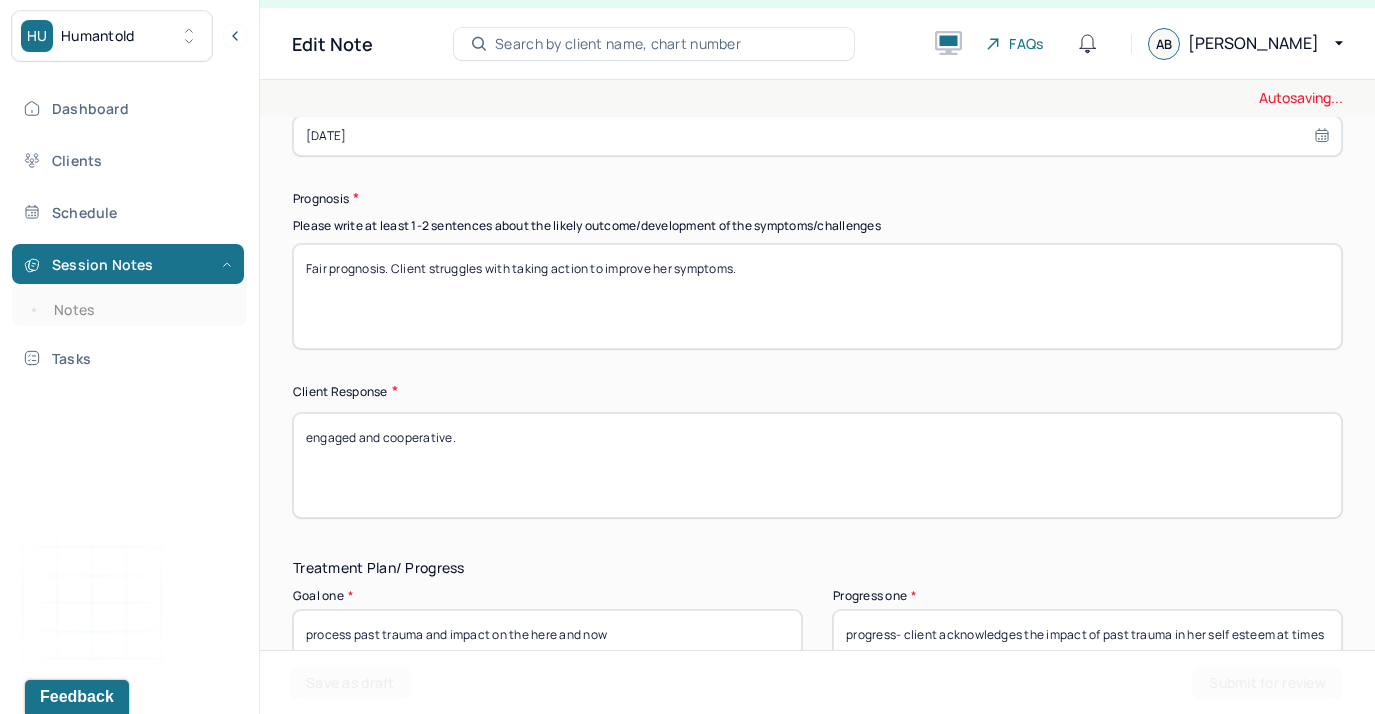 drag, startPoint x: 478, startPoint y: 425, endPoint x: 278, endPoint y: 414, distance: 200.30228 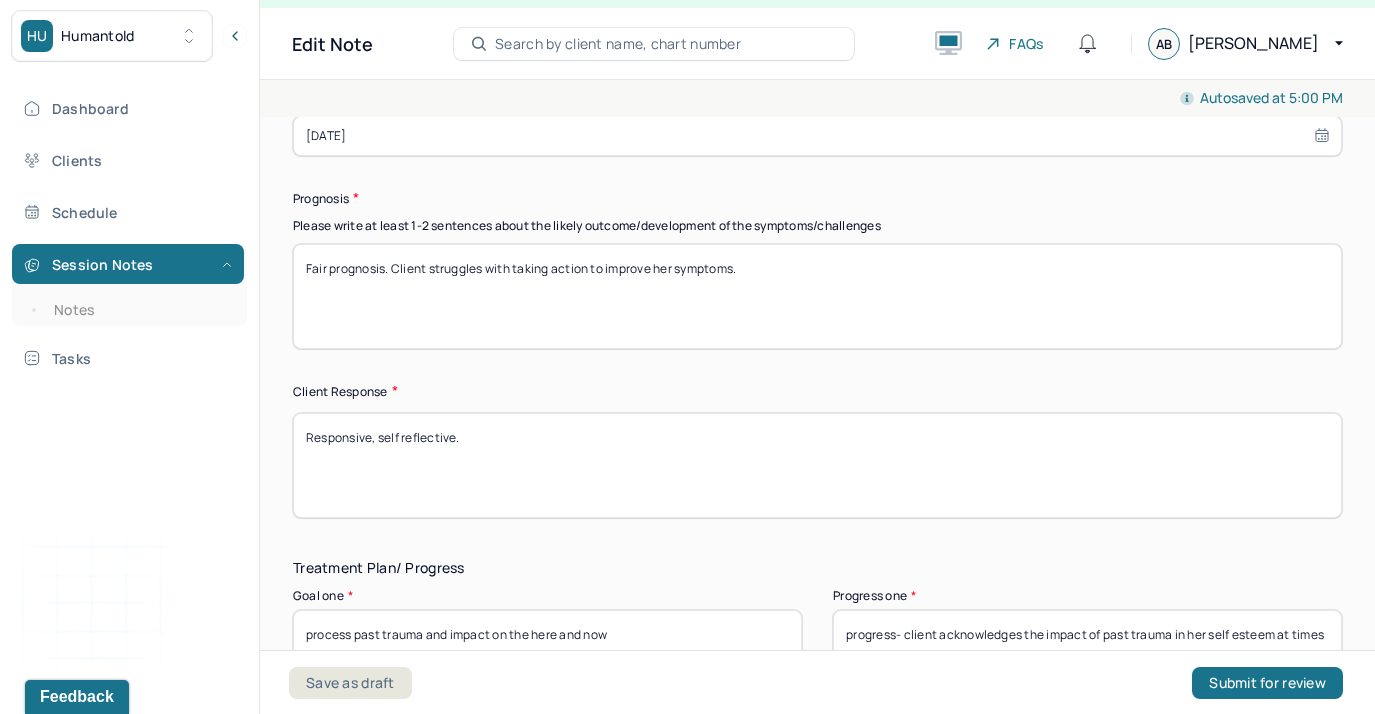 scroll, scrollTop: 3140, scrollLeft: 0, axis: vertical 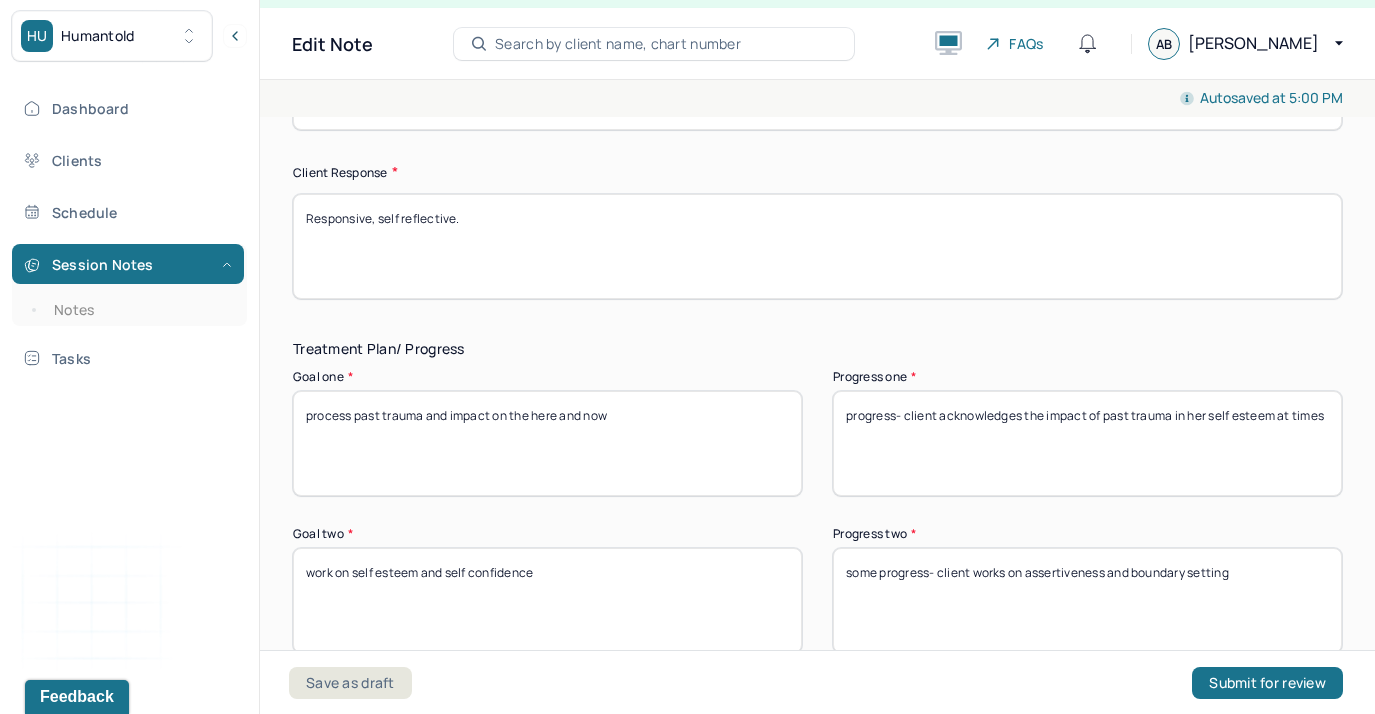 type on "Responsive, self reflective." 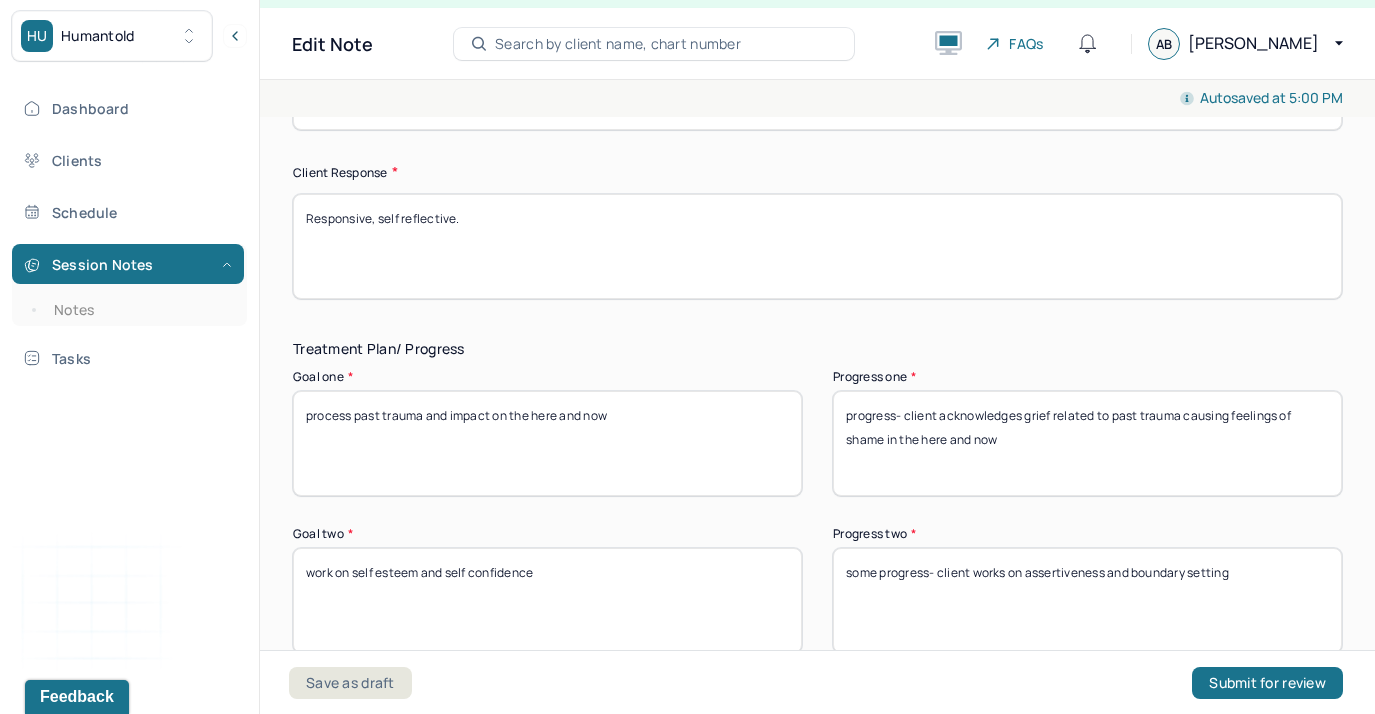 type on "progress- client acknowledges grief related to past trauma causing feelings of shame in the here and now" 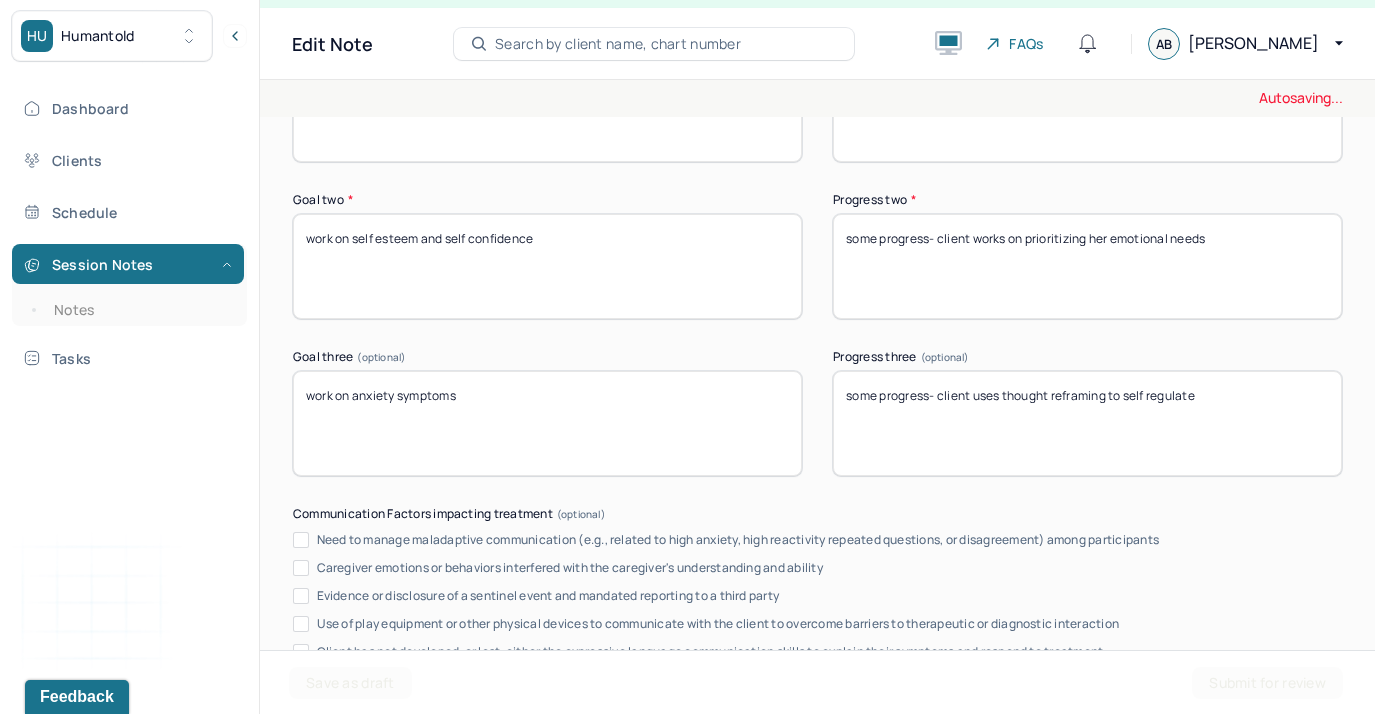 scroll, scrollTop: 3475, scrollLeft: 0, axis: vertical 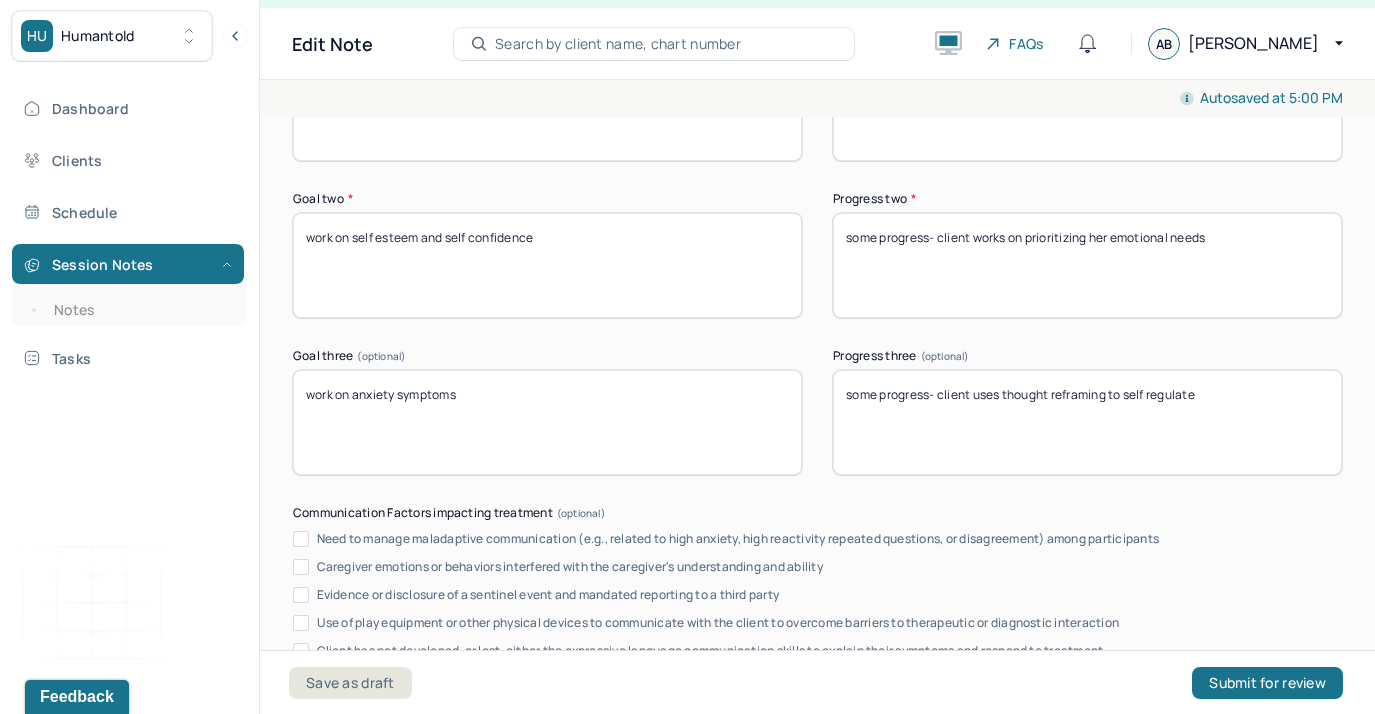 type on "some progress- client works on prioritizing her emotional needs" 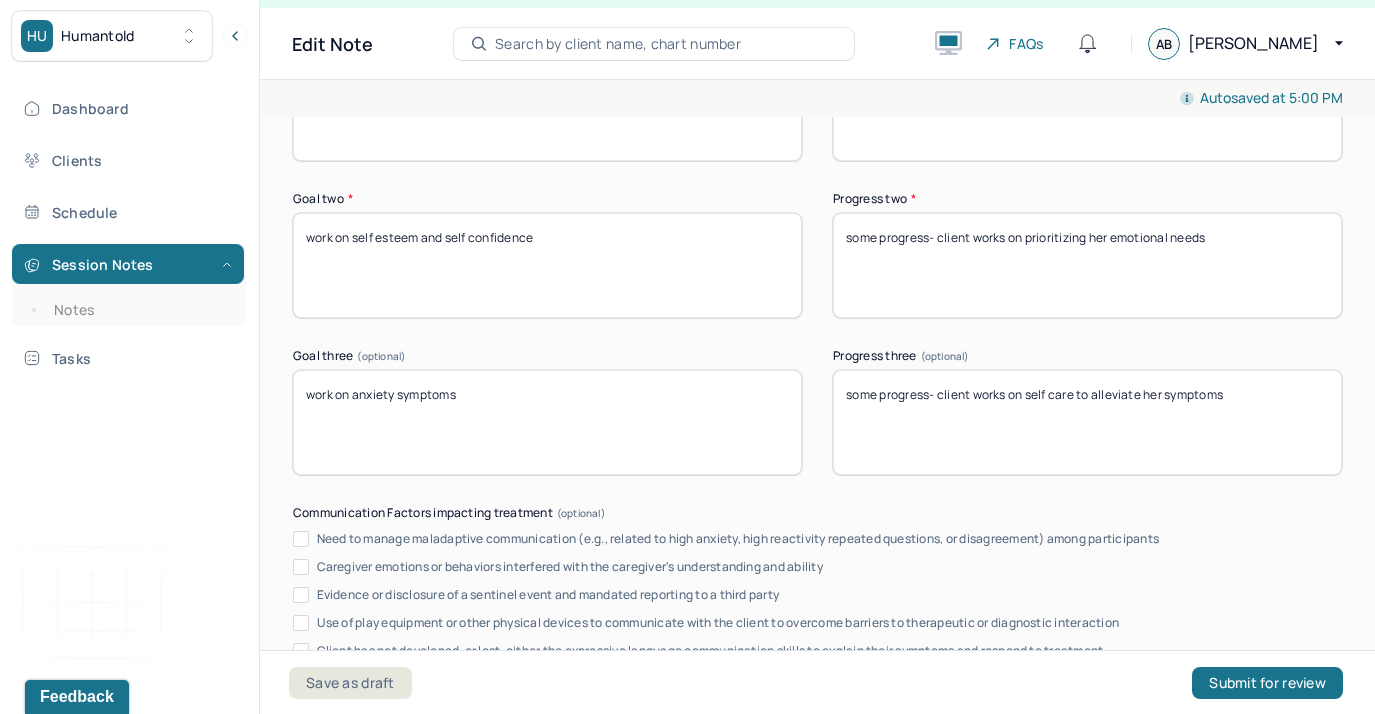 scroll, scrollTop: 3945, scrollLeft: 0, axis: vertical 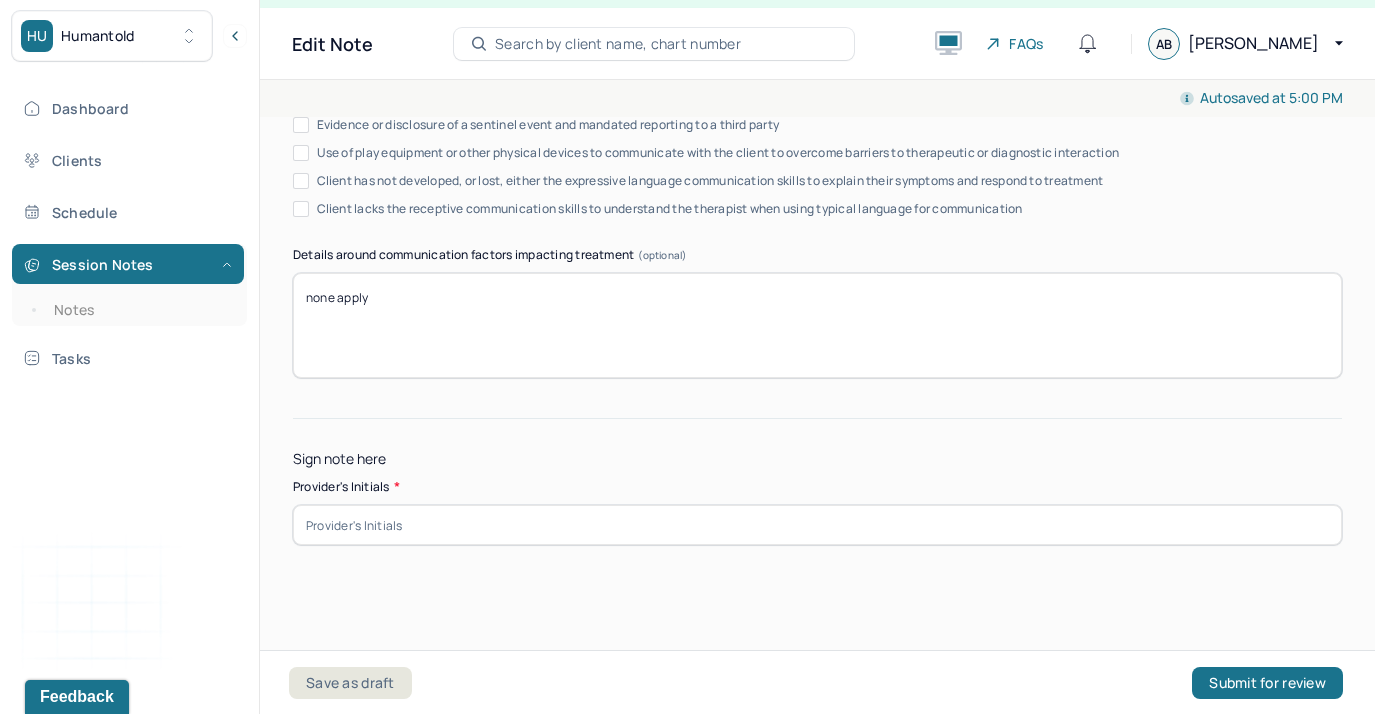 type on "some progress- client works on self care to alleviate her symptoms" 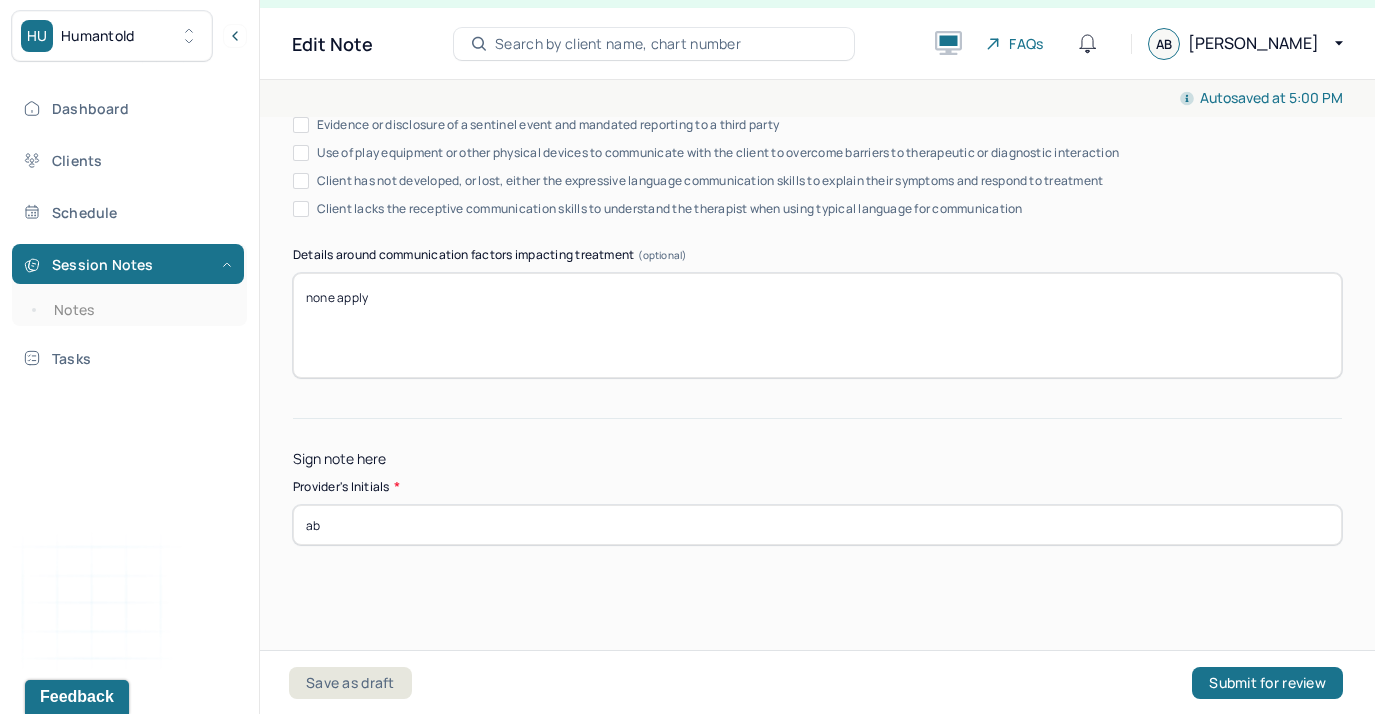 type on "ab" 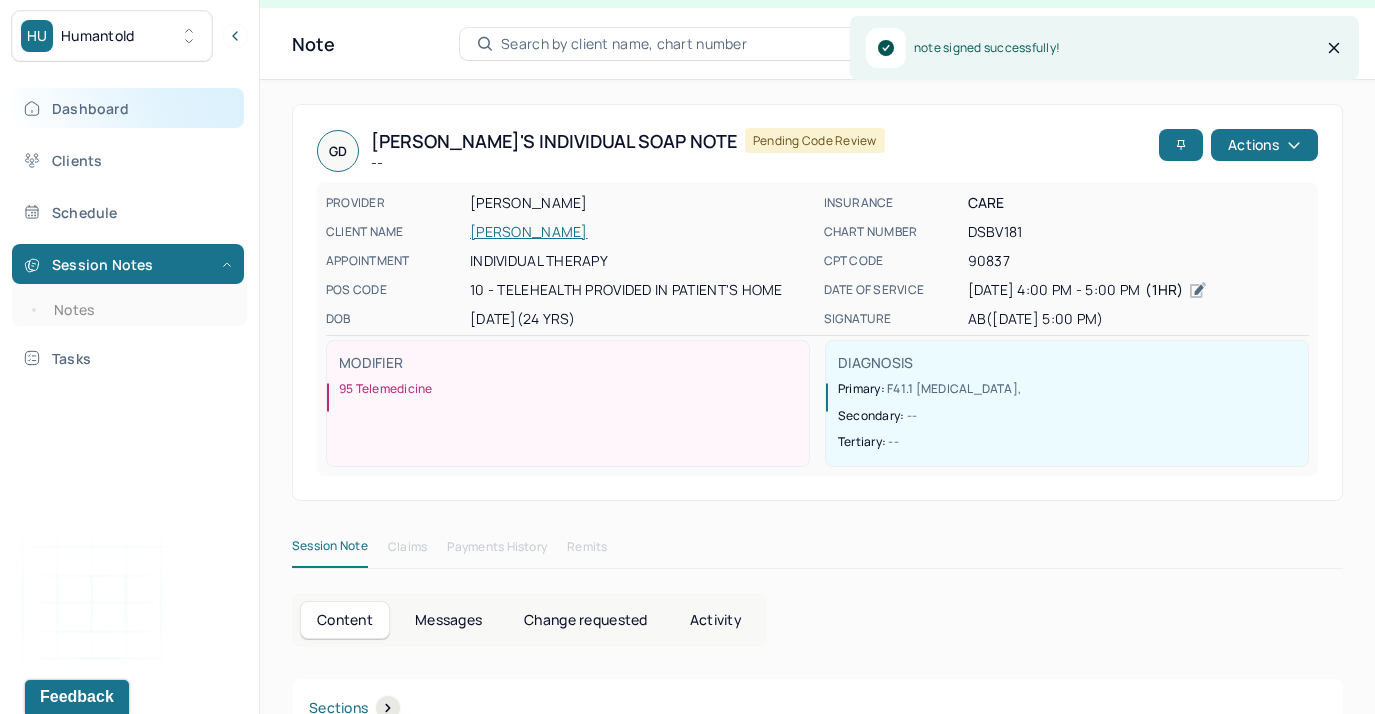 click on "Dashboard" at bounding box center [128, 108] 